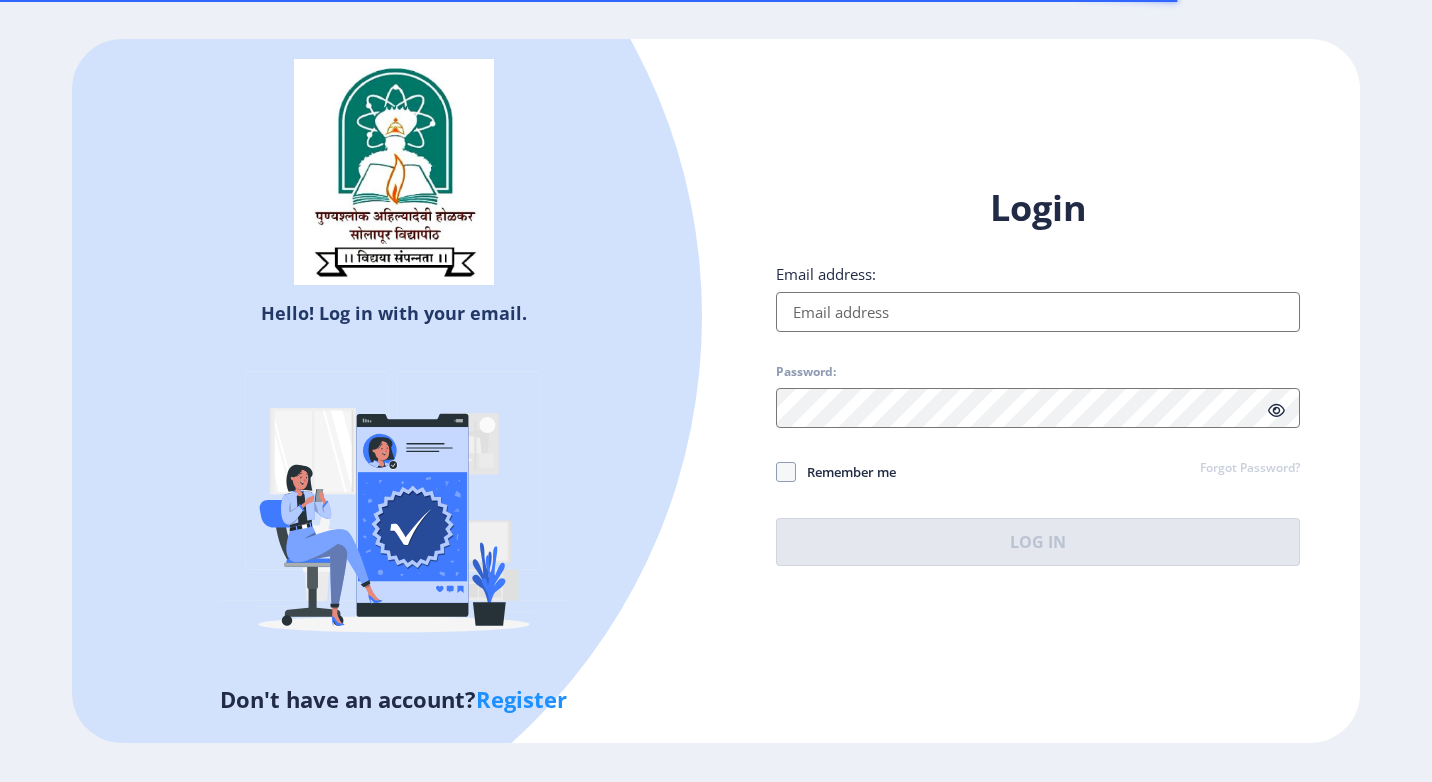 scroll, scrollTop: 0, scrollLeft: 0, axis: both 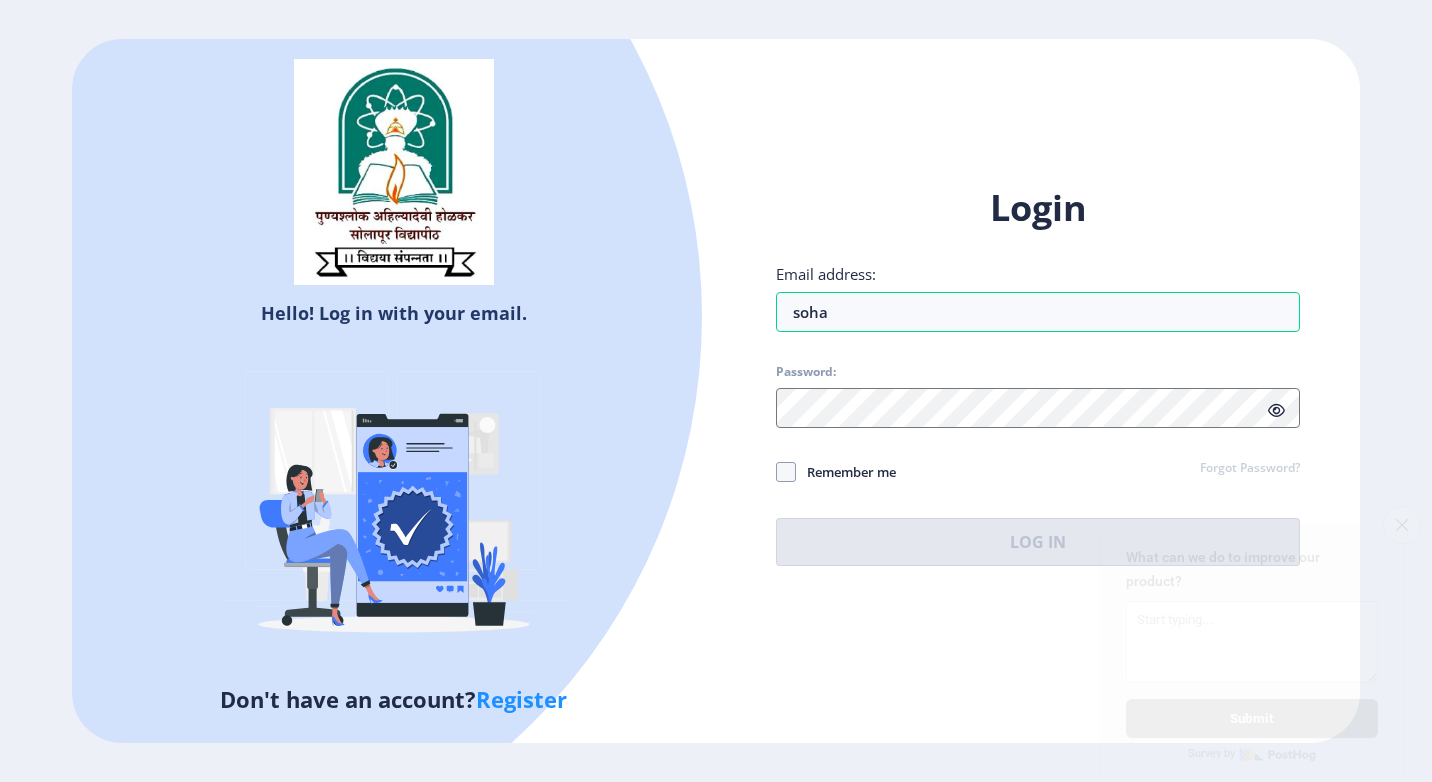 type on "soha" 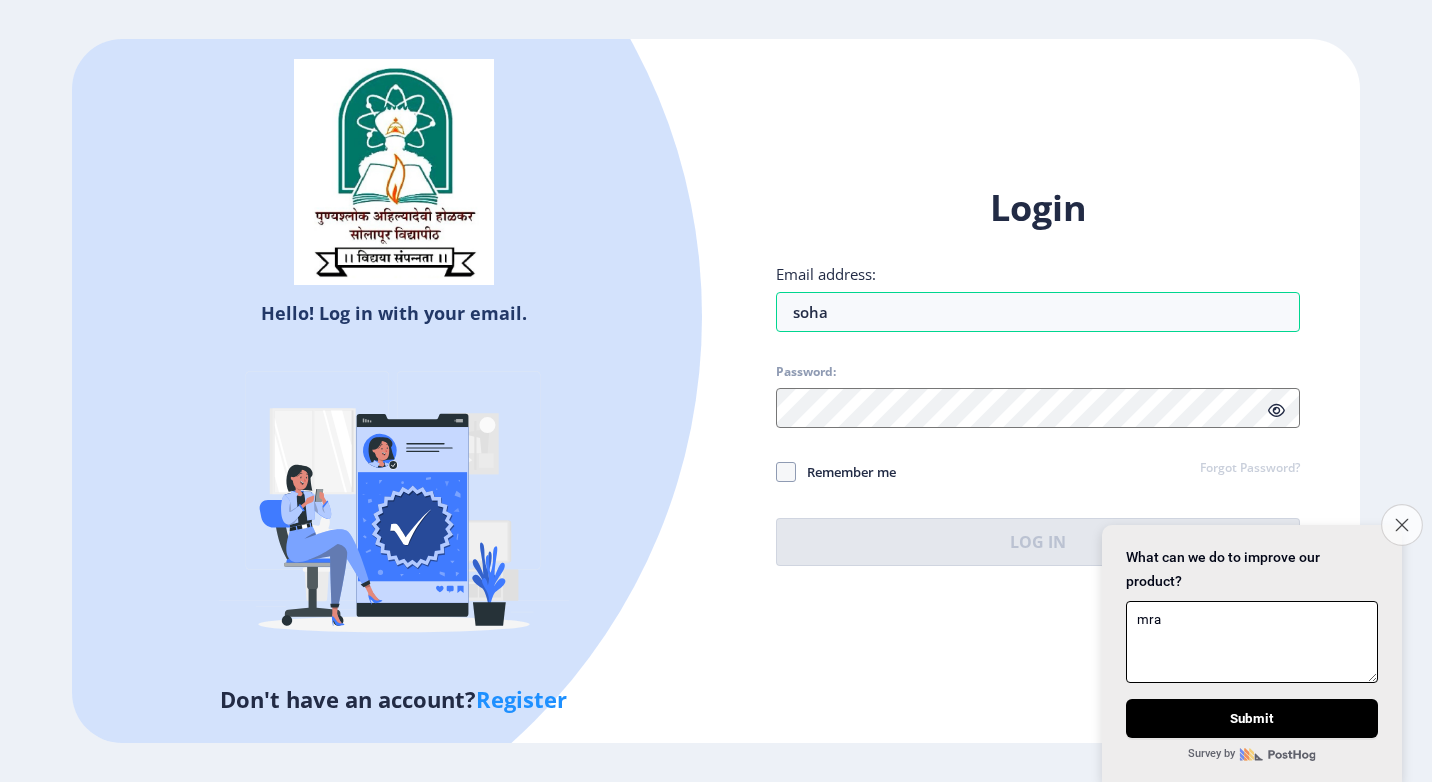 type on "mra" 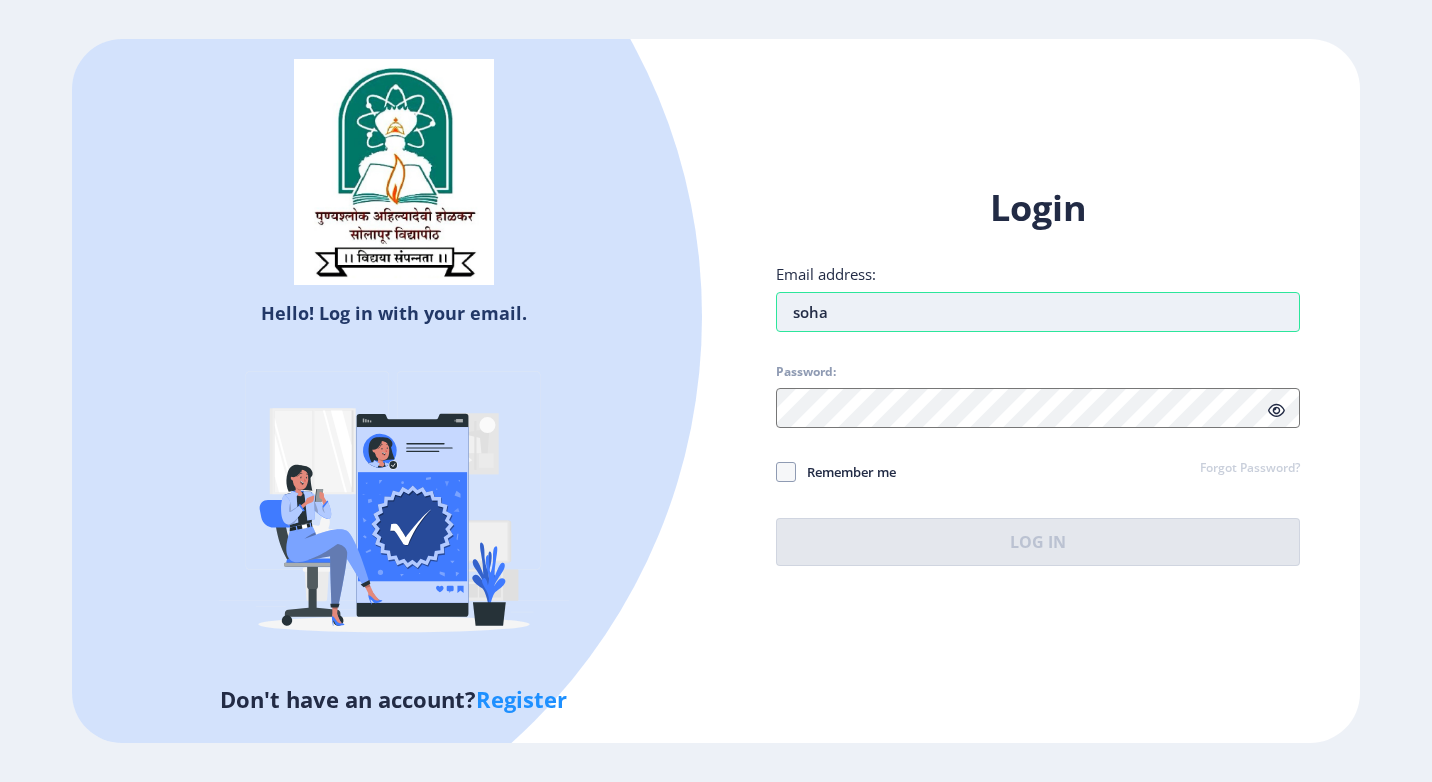 click on "soha" at bounding box center (1038, 312) 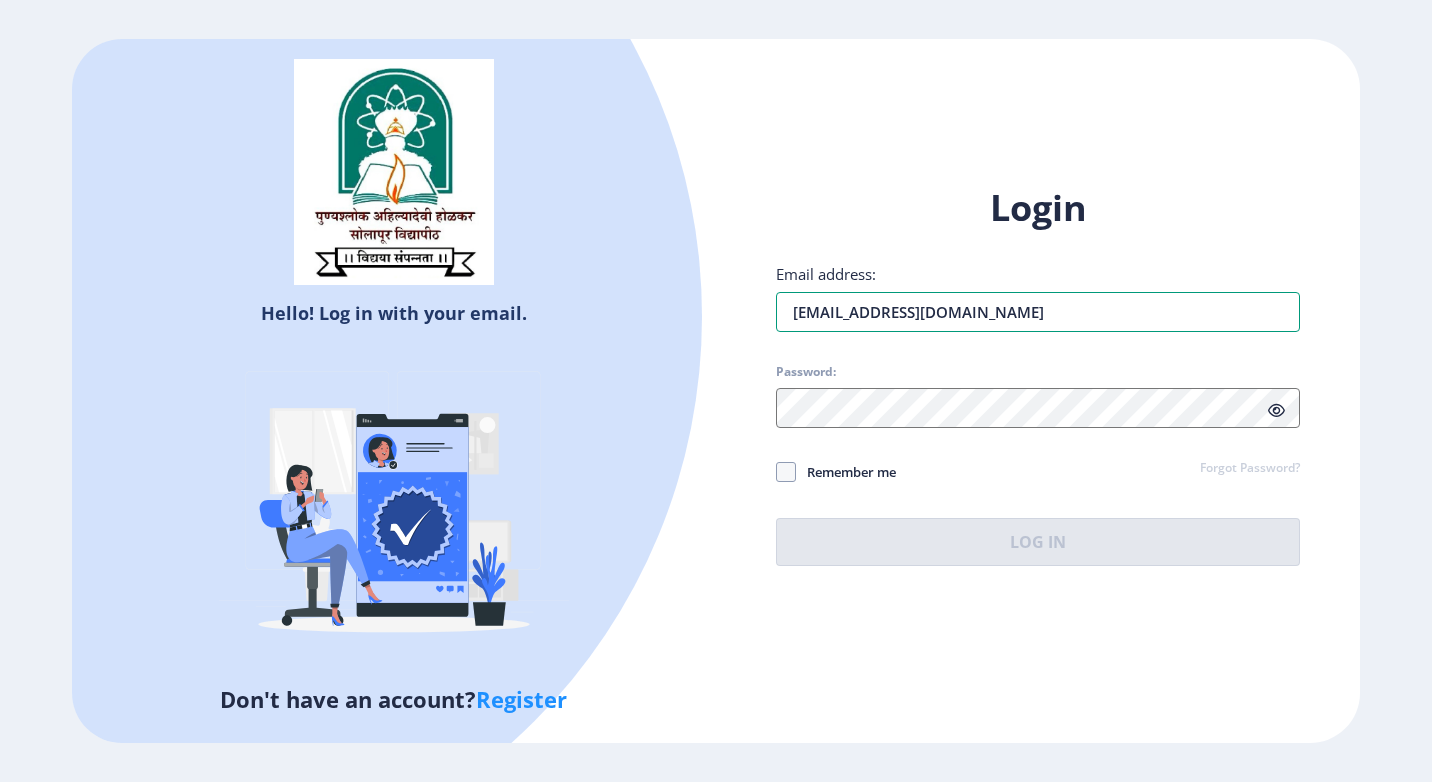 type on "[EMAIL_ADDRESS][DOMAIN_NAME]" 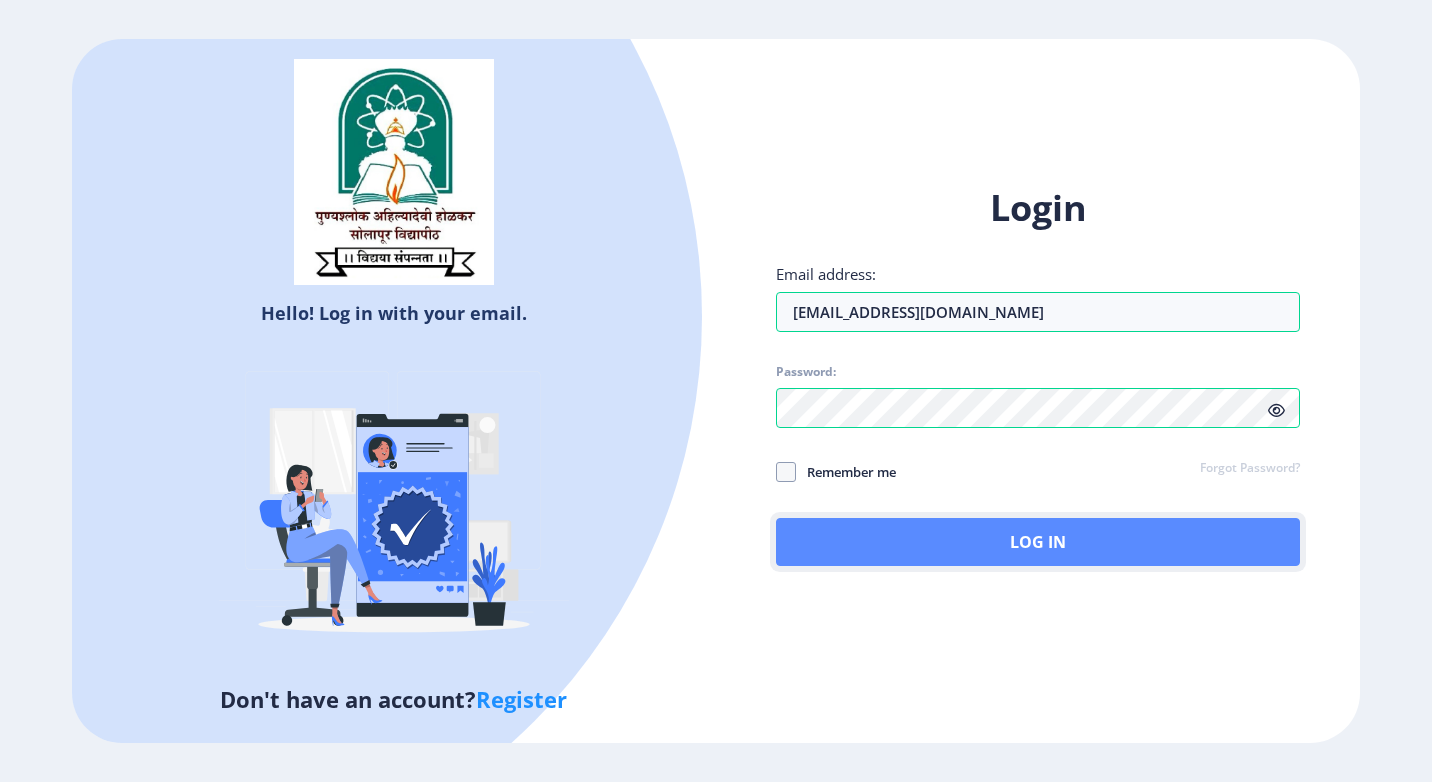 click on "Log In" 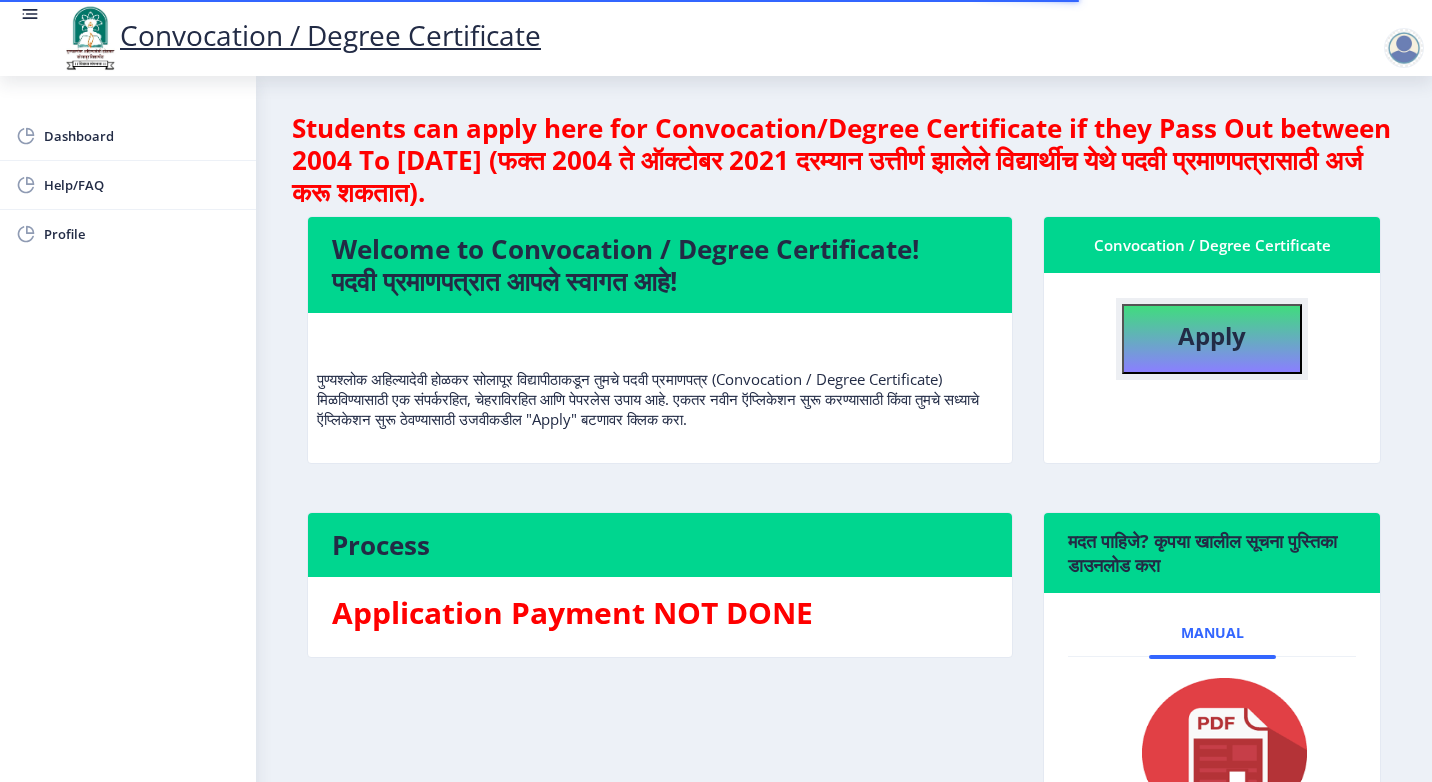 click on "Apply" 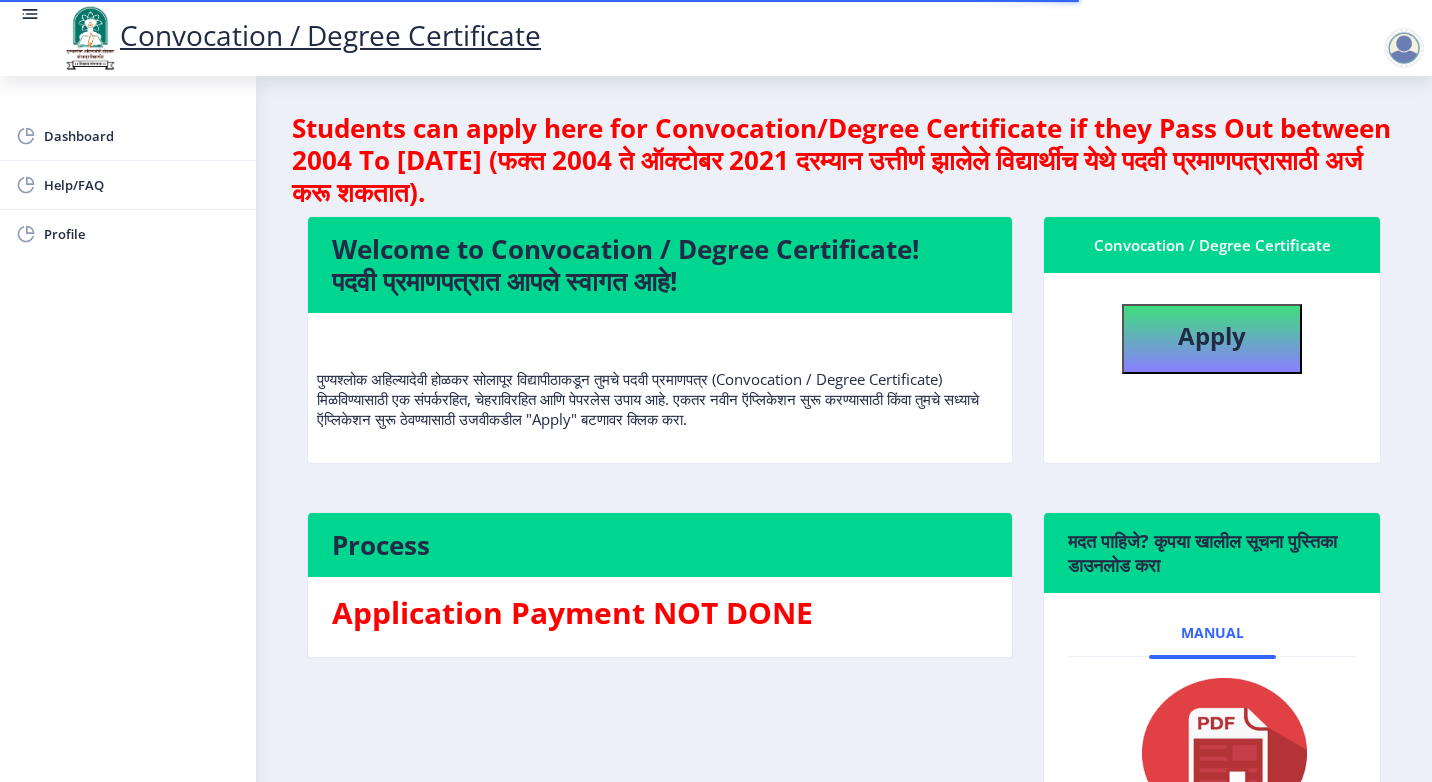 select 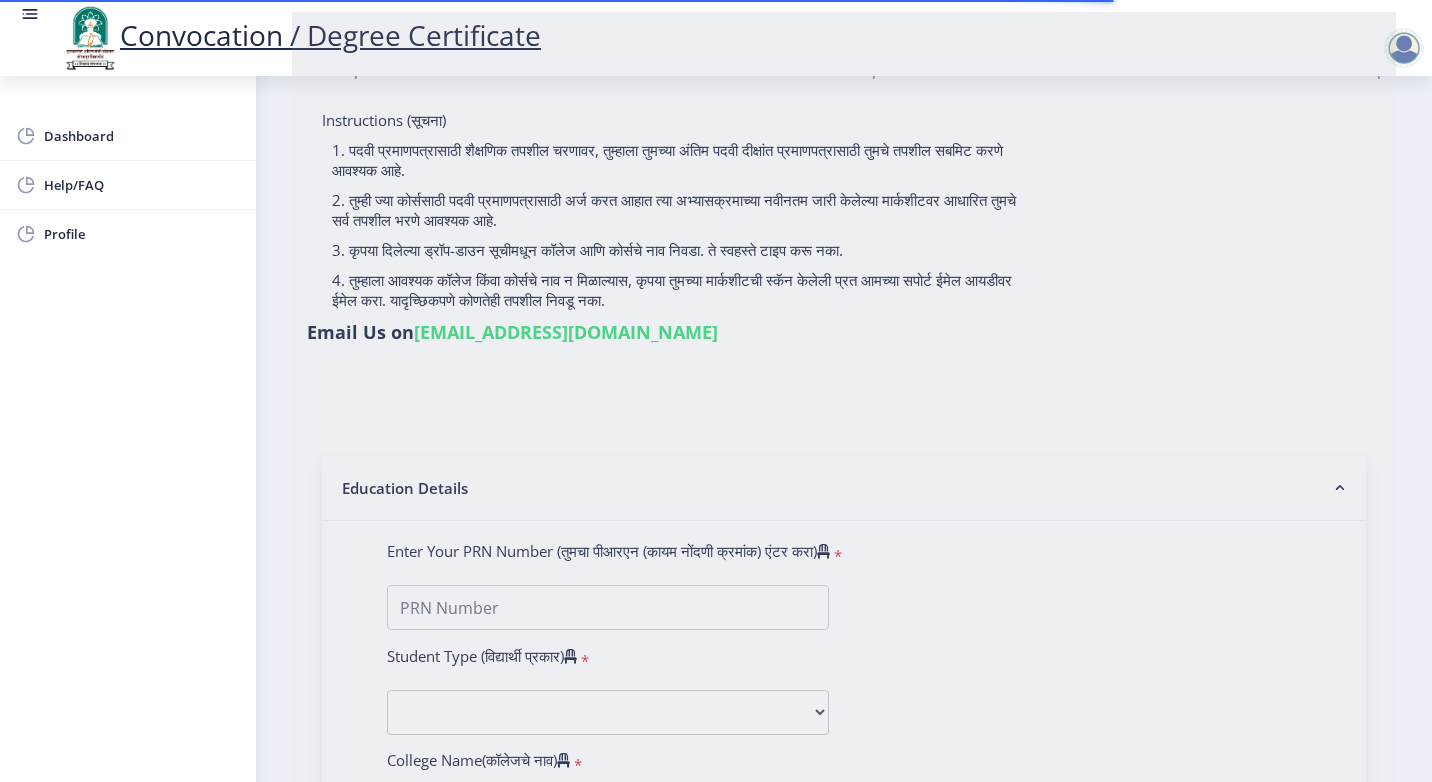 type on "[PERSON_NAME] [PERSON_NAME]" 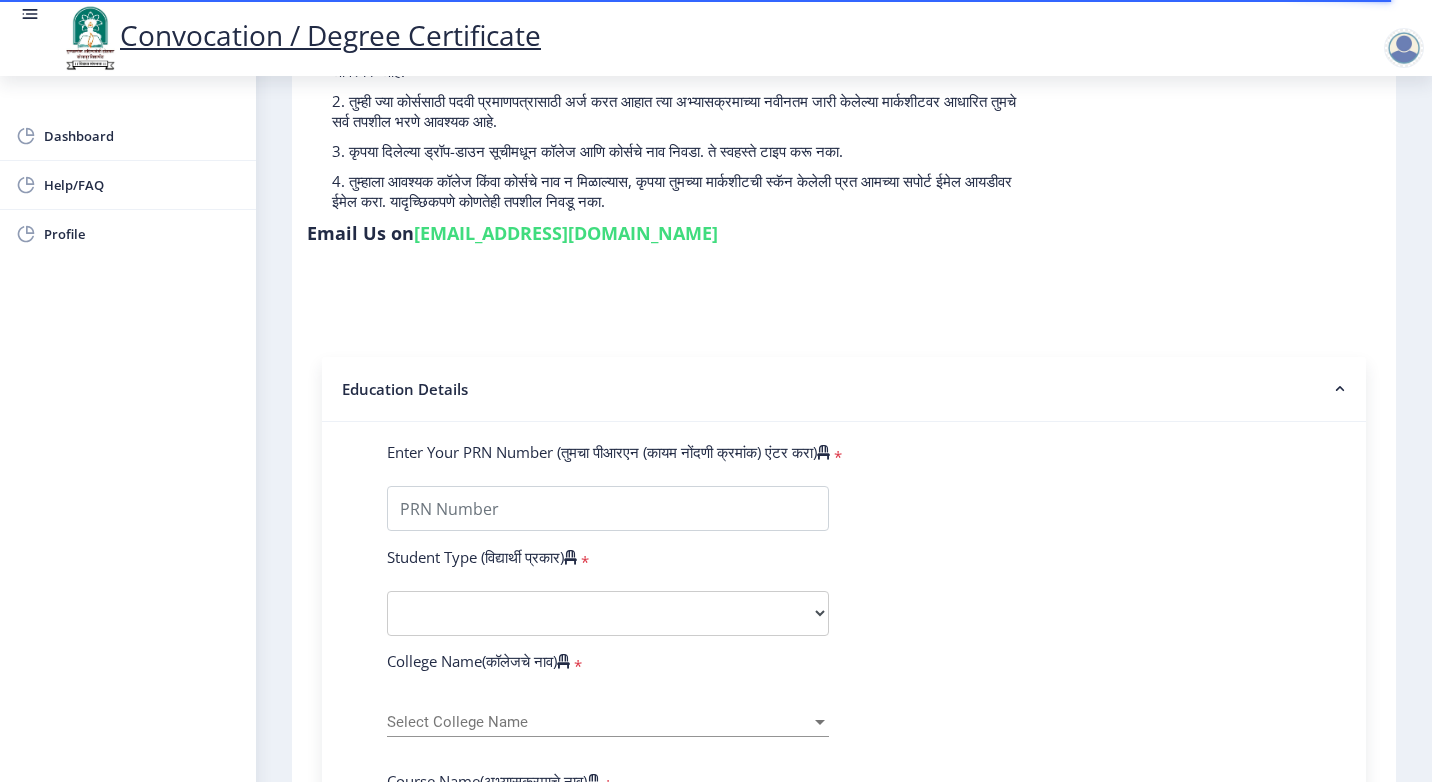 scroll, scrollTop: 200, scrollLeft: 0, axis: vertical 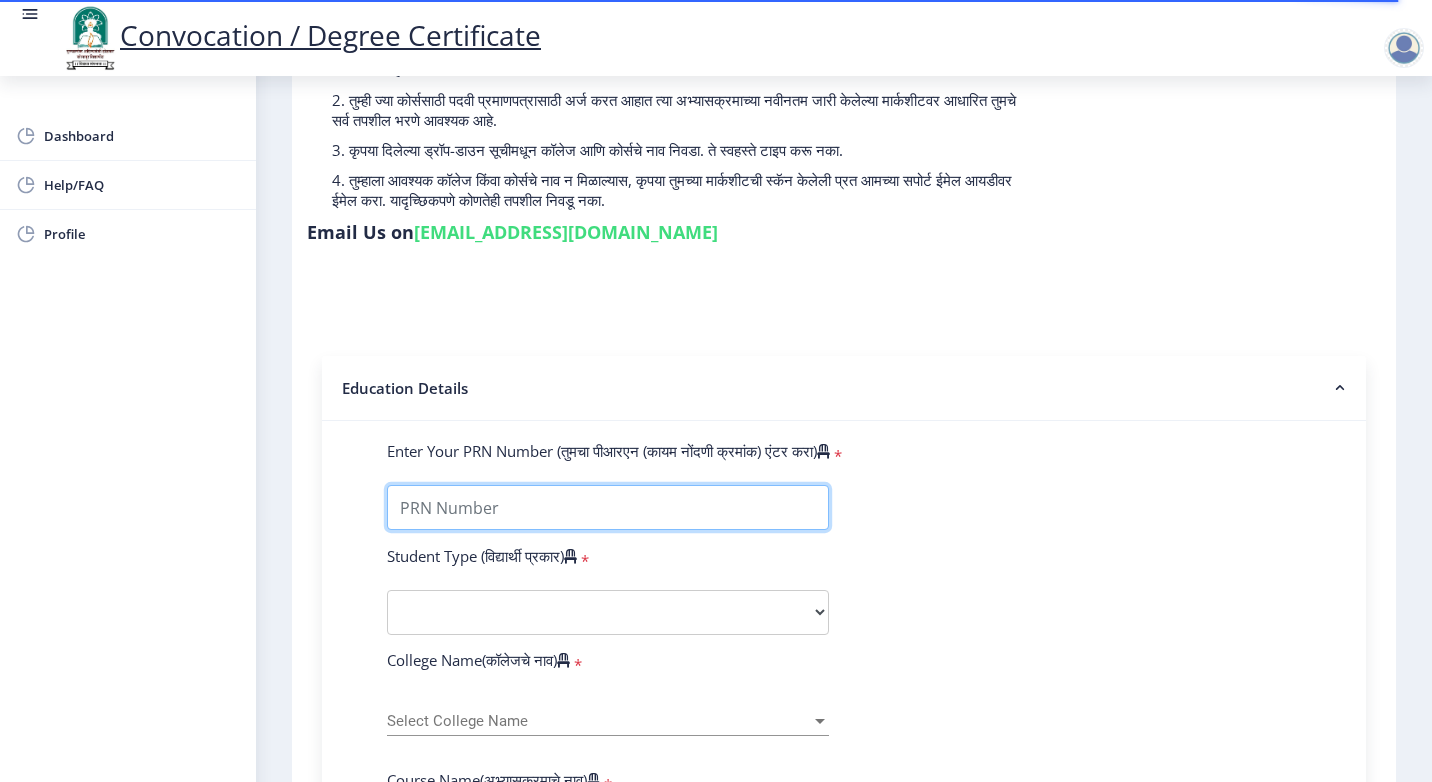 click on "Enter Your PRN Number (तुमचा पीआरएन (कायम नोंदणी क्रमांक) एंटर करा)" at bounding box center [608, 507] 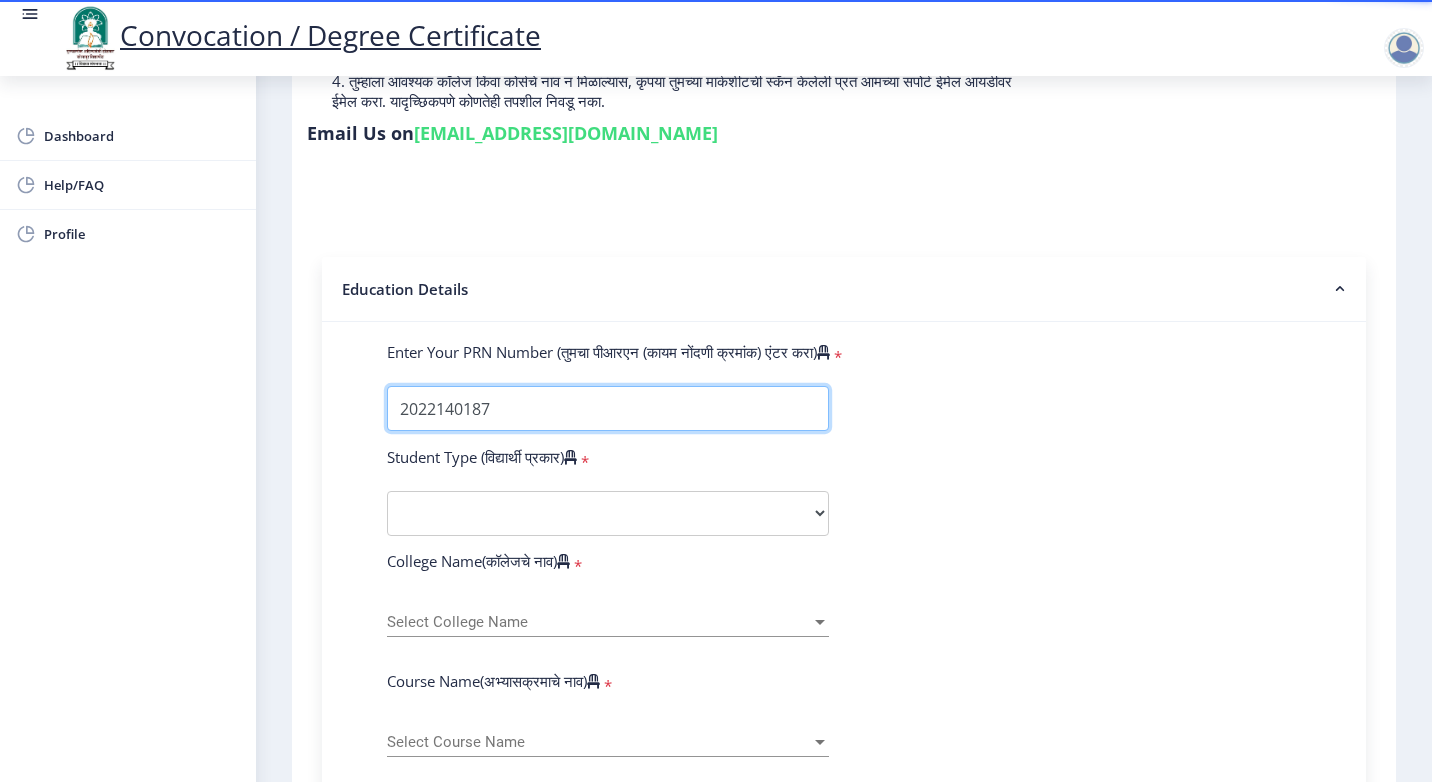 scroll, scrollTop: 300, scrollLeft: 0, axis: vertical 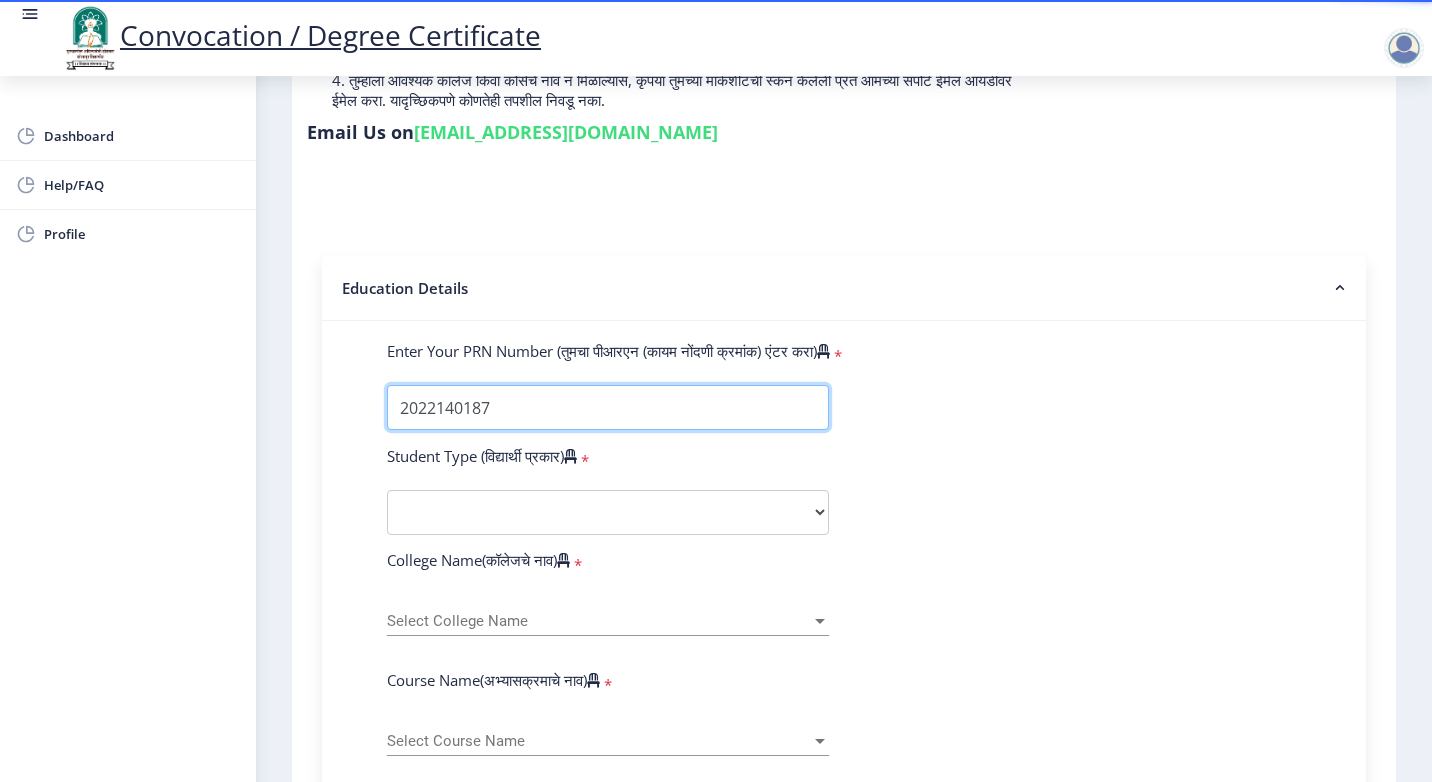 type on "2022140187" 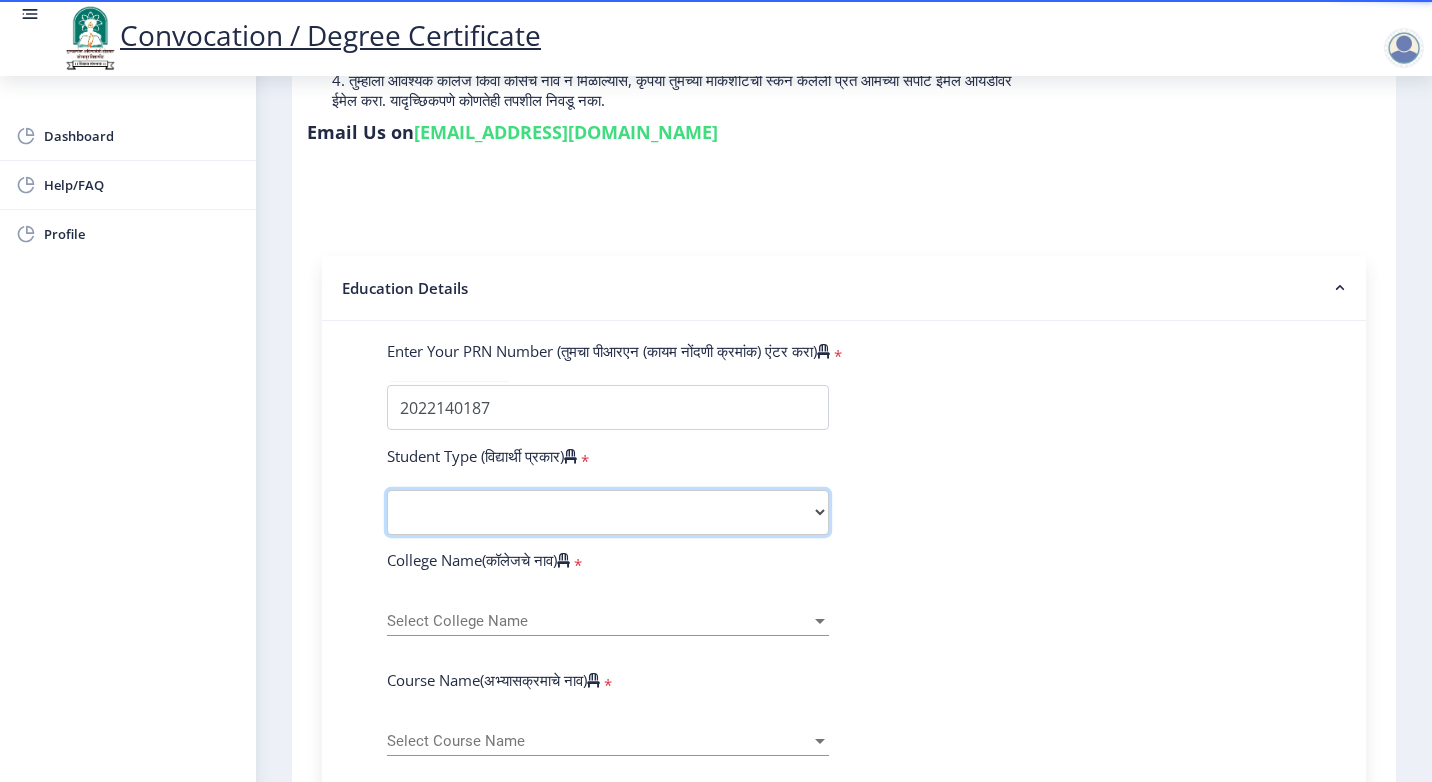 click on "Select Student Type Regular External" at bounding box center [608, 512] 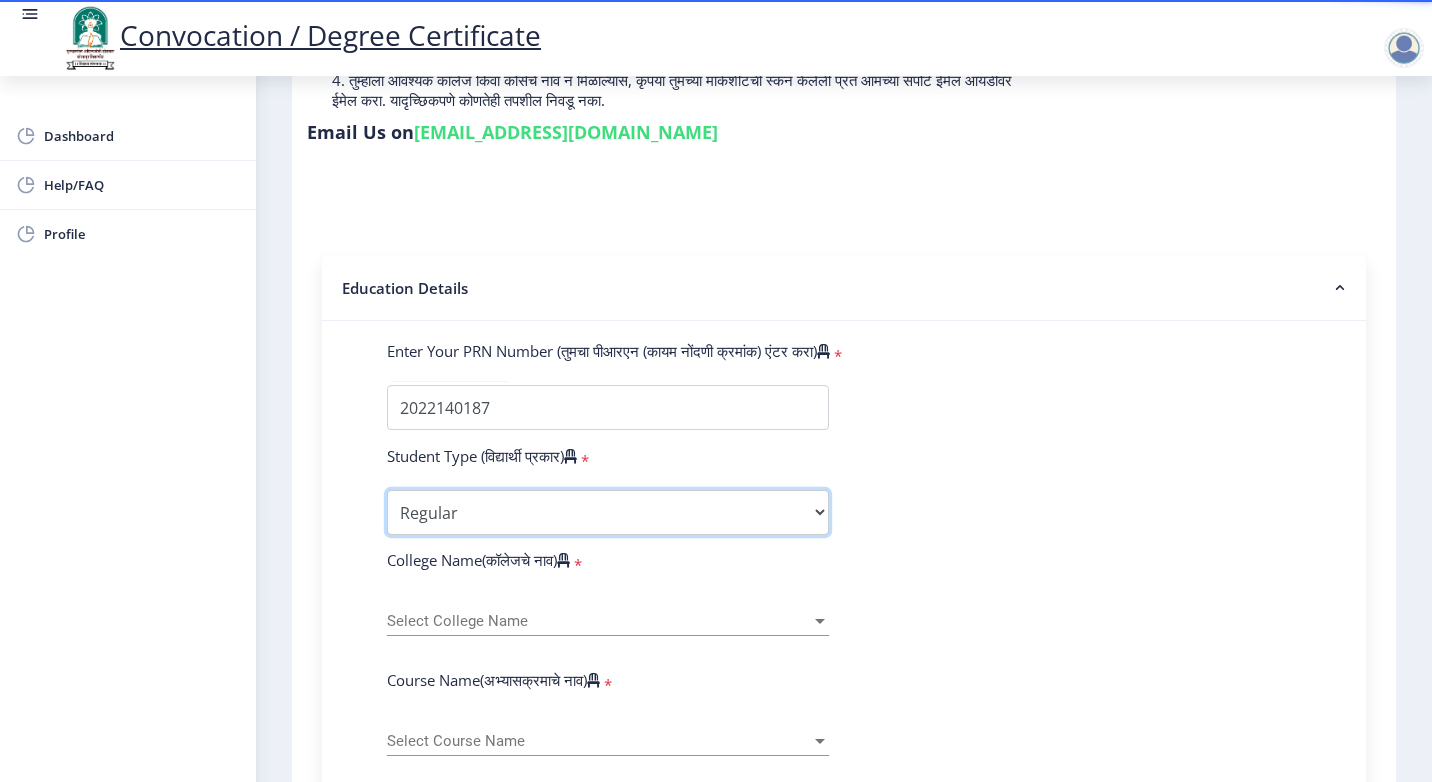 click on "Select Student Type Regular External" at bounding box center (608, 512) 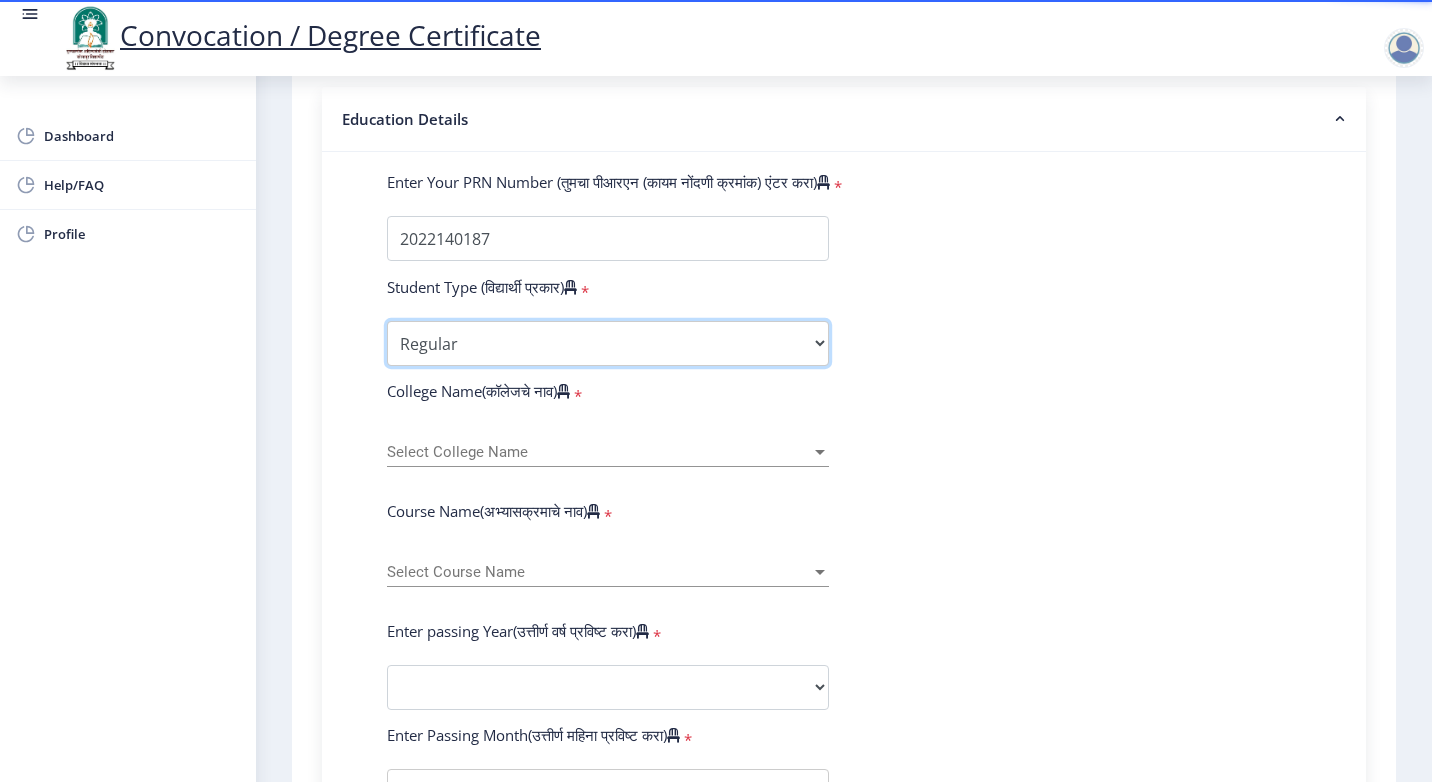 scroll, scrollTop: 500, scrollLeft: 0, axis: vertical 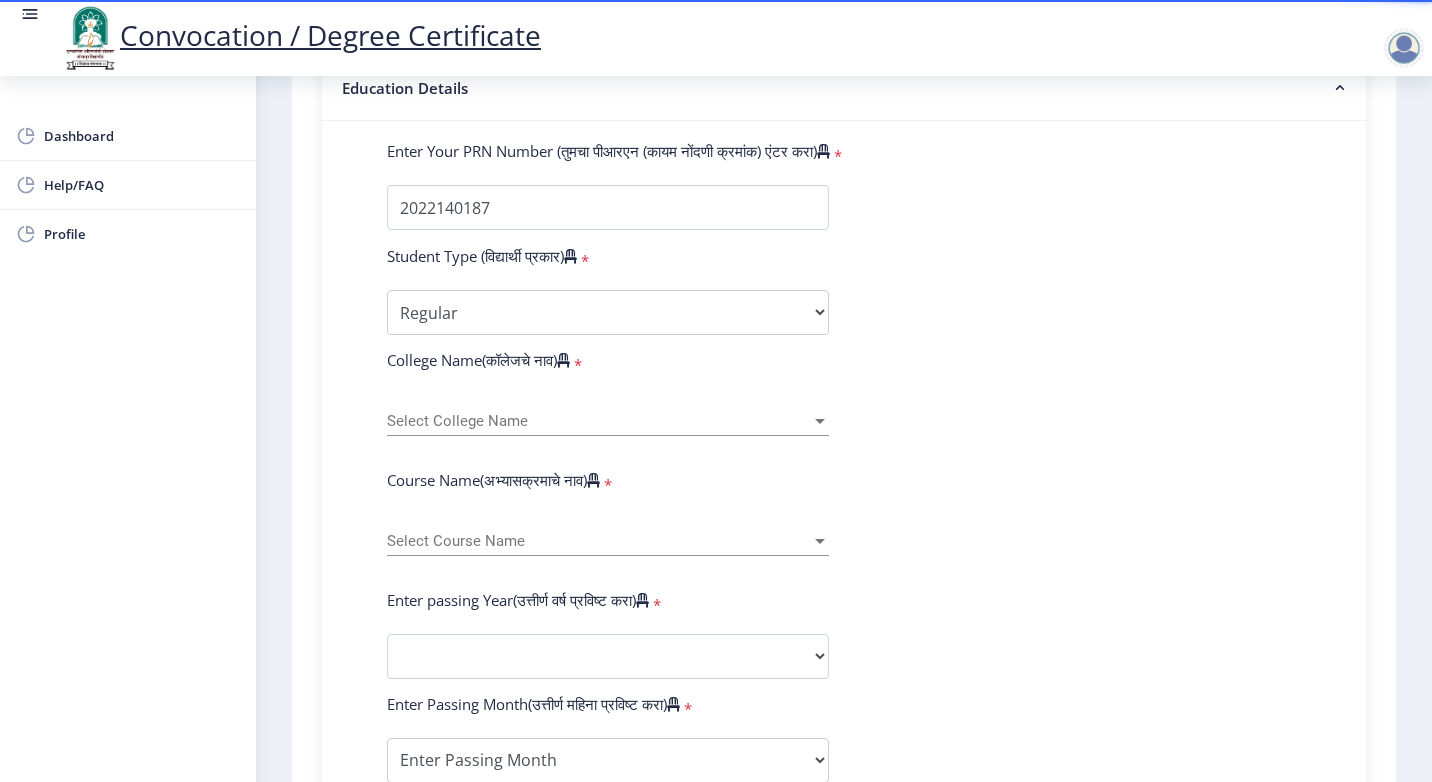 click on "Select College Name" at bounding box center (599, 421) 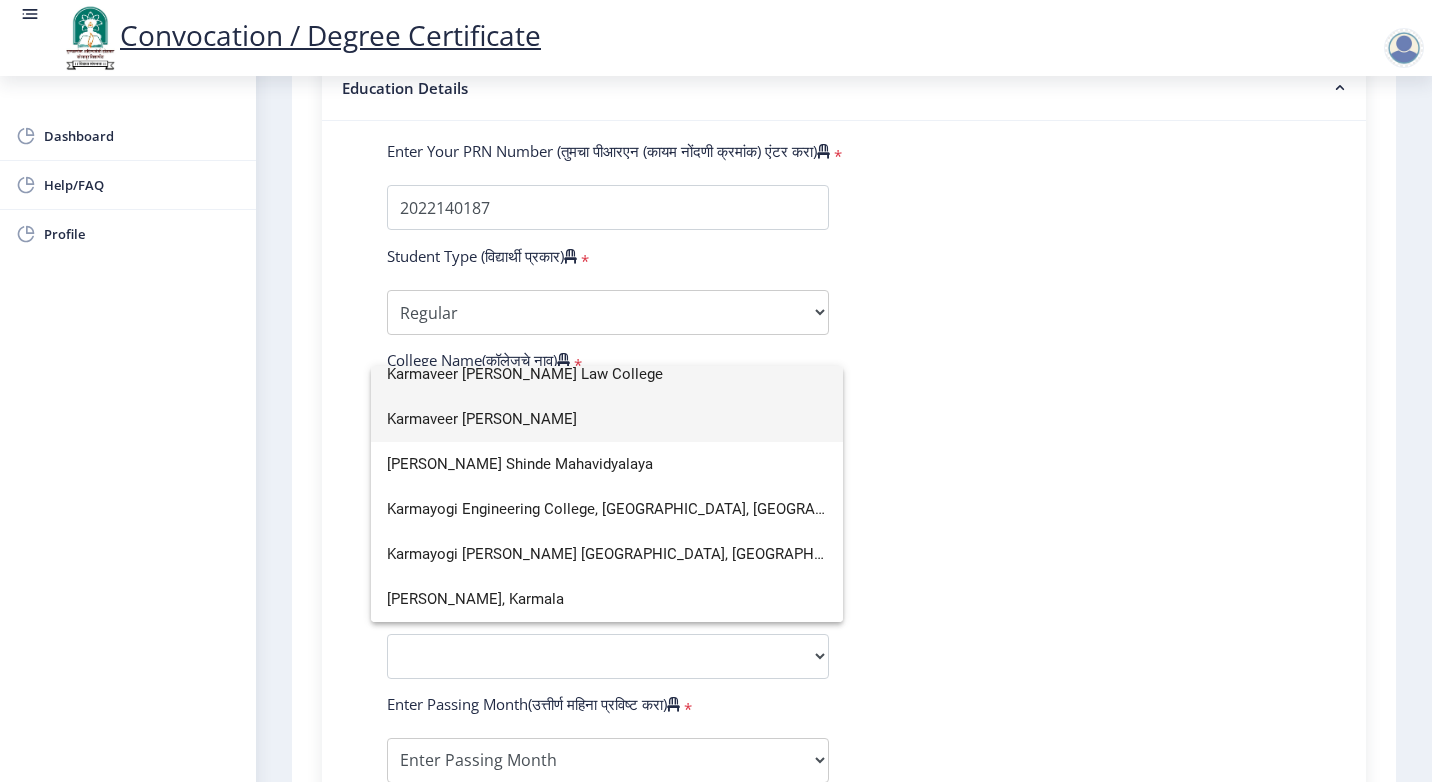 scroll, scrollTop: 0, scrollLeft: 0, axis: both 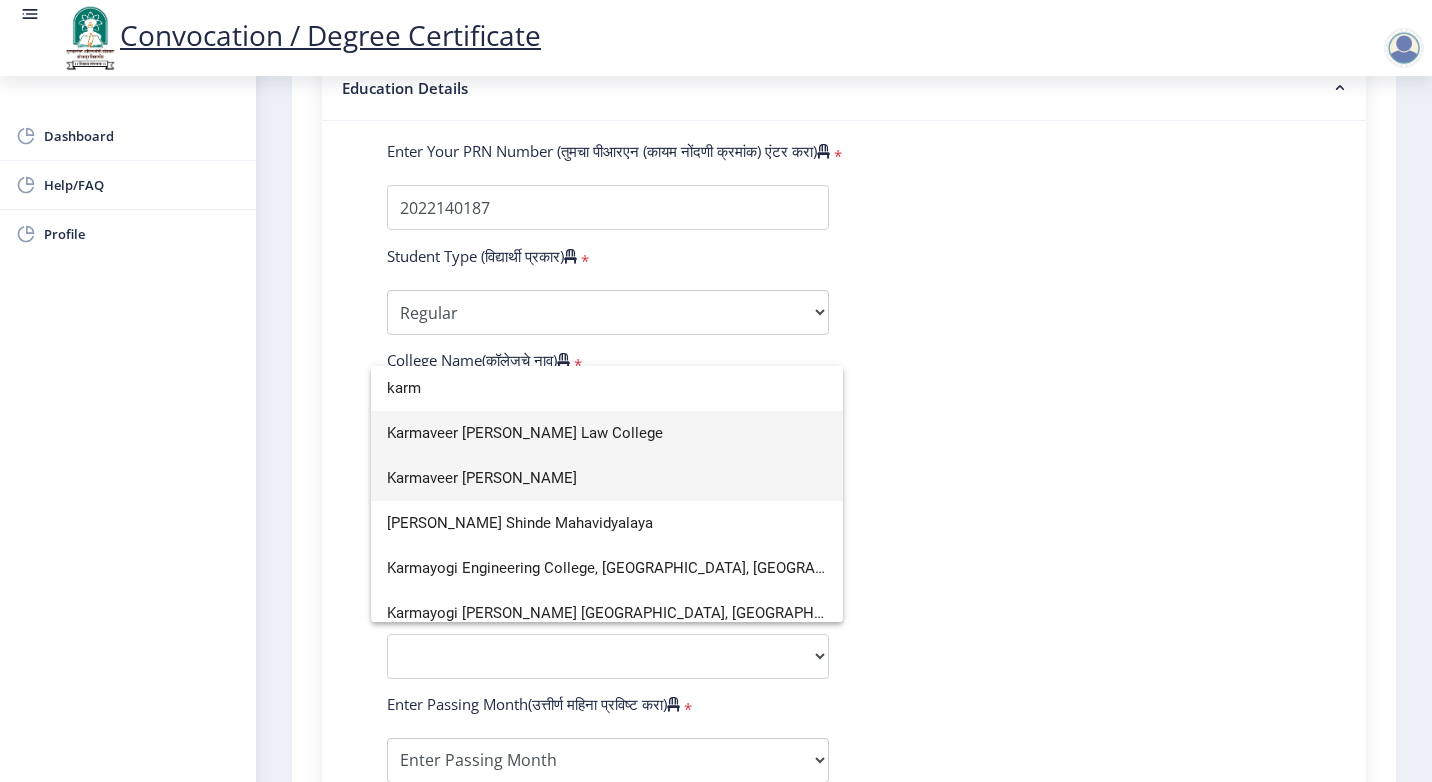 type on "karm" 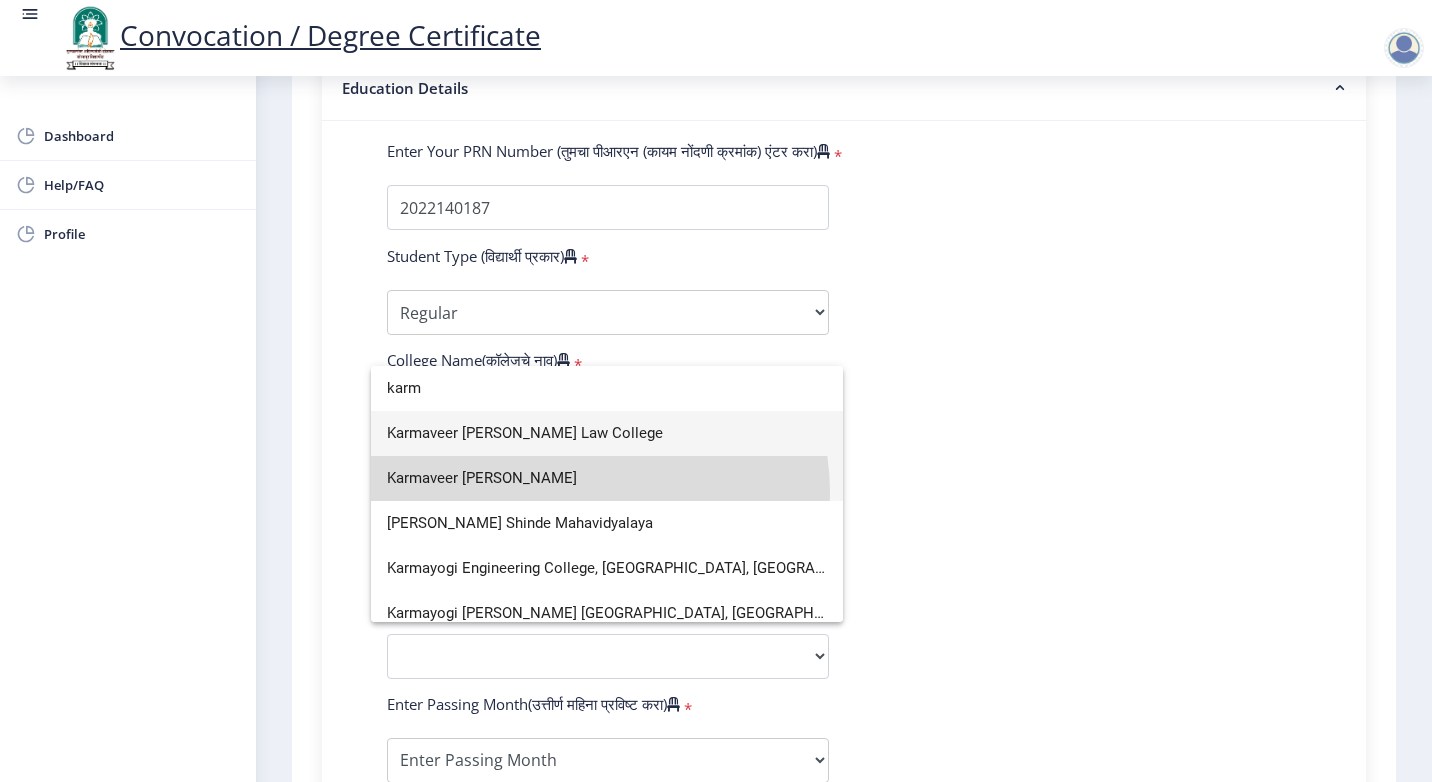 click on "Karmaveer [PERSON_NAME]" at bounding box center [607, 478] 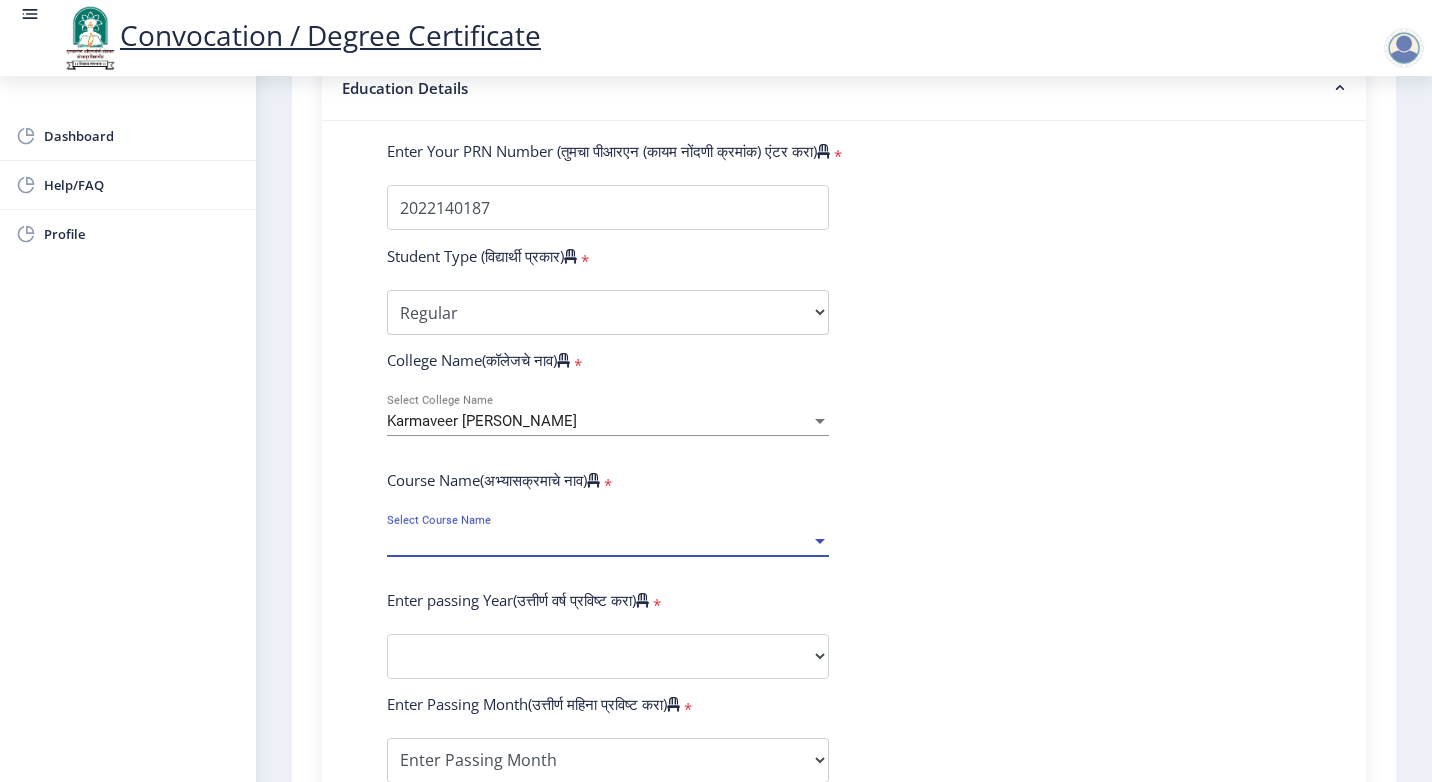 click on "Select Course Name" at bounding box center (599, 541) 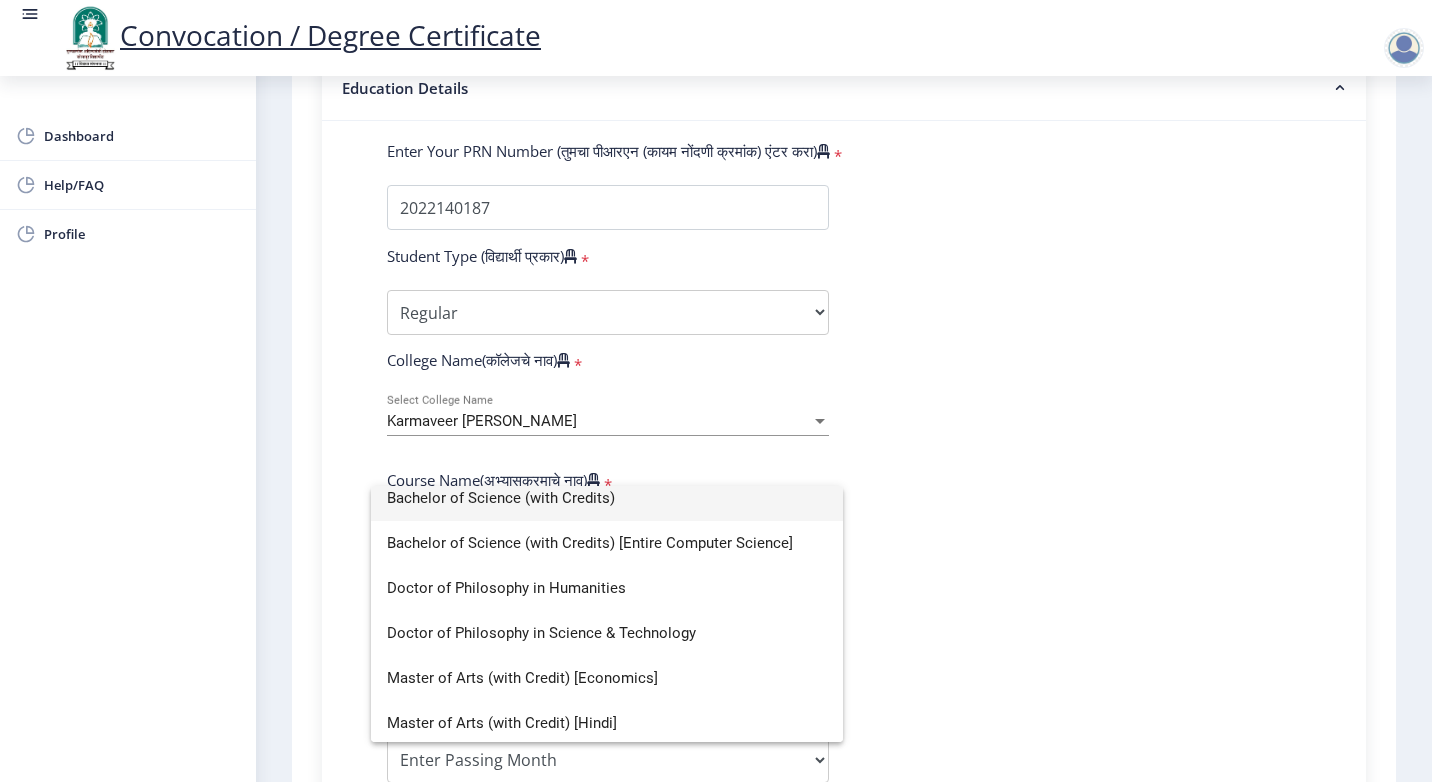 scroll, scrollTop: 0, scrollLeft: 0, axis: both 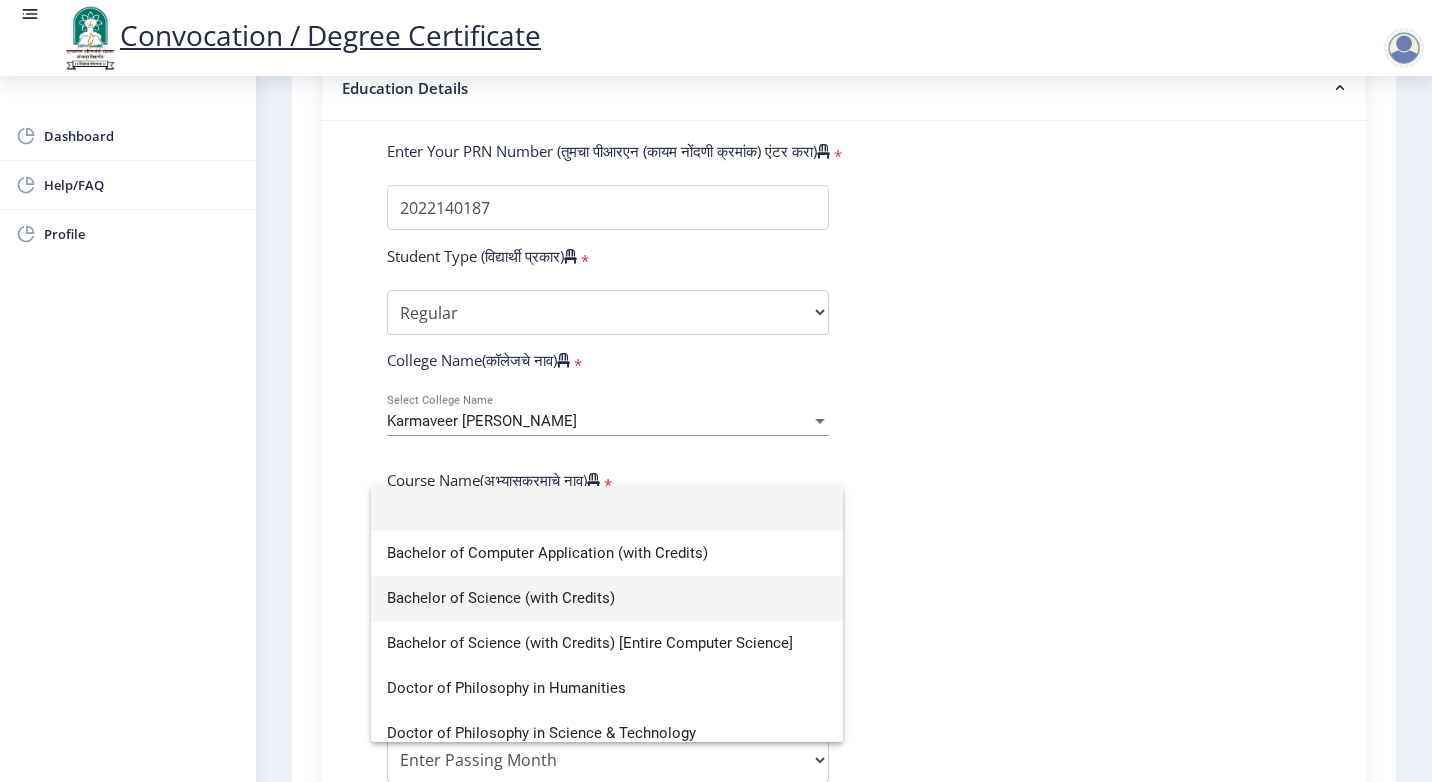 click on "Bachelor of Science (with Credits)" at bounding box center [607, 598] 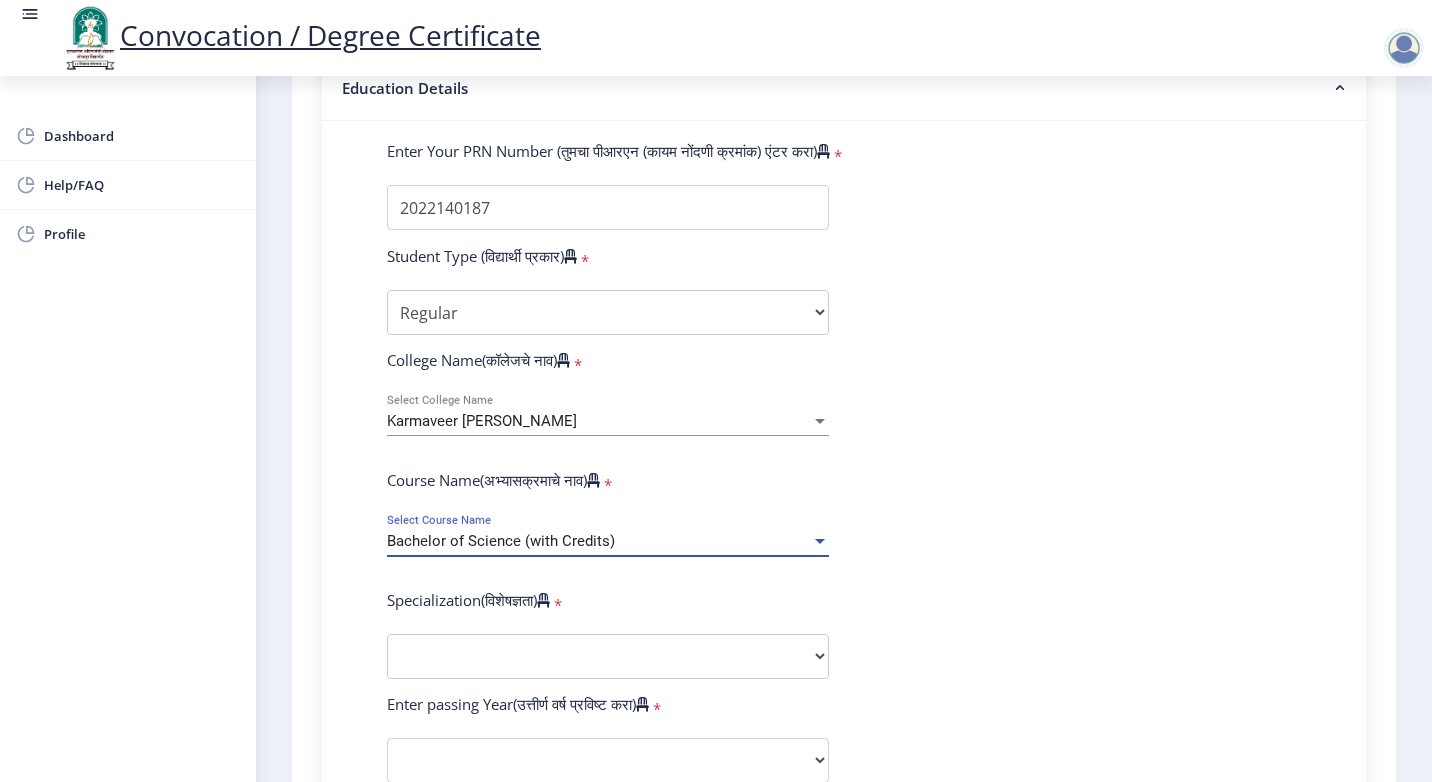 click on "Enter Your PRN Number (तुमचा पीआरएन (कायम नोंदणी क्रमांक) एंटर करा)   * Student Type (विद्यार्थी प्रकार)    * Select Student Type Regular External College Name(कॉलेजचे नाव)   * Karmaveer [PERSON_NAME] Select College Name Course Name(अभ्यासक्रमाचे नाव)   * Bachelor of Science (with Credits) Select Course Name  Specialization(विशेषज्ञता)   * Specialization Botany Chemistry Computer Science Electronics Geology Mathematics Microbiology Physics Statistics Zoology Other Enter passing Year(उत्तीर्ण वर्ष प्रविष्ट करा)   *  2025   2024   2023   2022   2021   2020   2019   2018   2017   2016   2015   2014   2013   2012   2011   2010   2009   2008   2007   2006   2005   2004   2003   2002   2001   2000   1999   1998   1997   1996   1995   1994   1993   1992   1991   1990  * May" 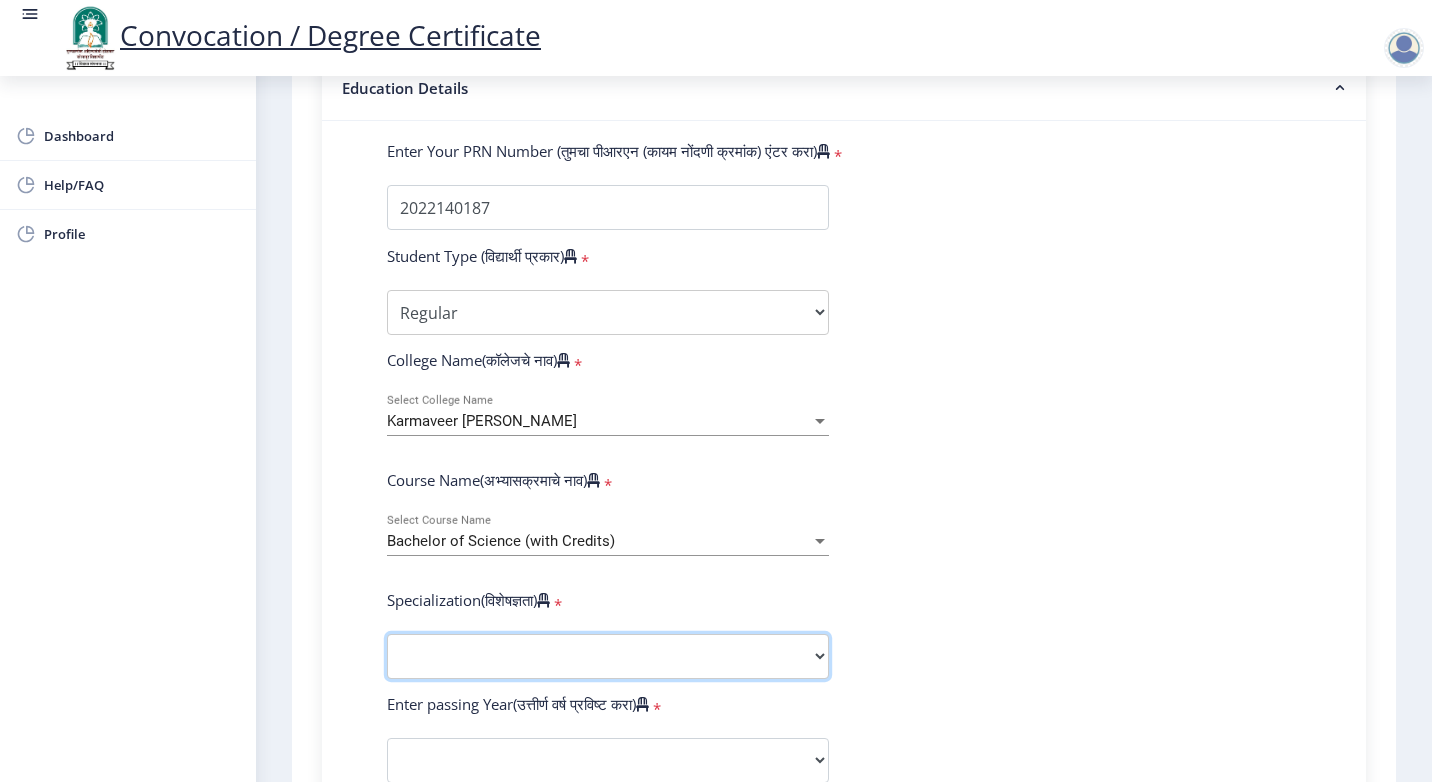 click on "Specialization Botany Chemistry Computer Science Electronics Geology Mathematics Microbiology Physics Statistics Zoology Other" at bounding box center (608, 656) 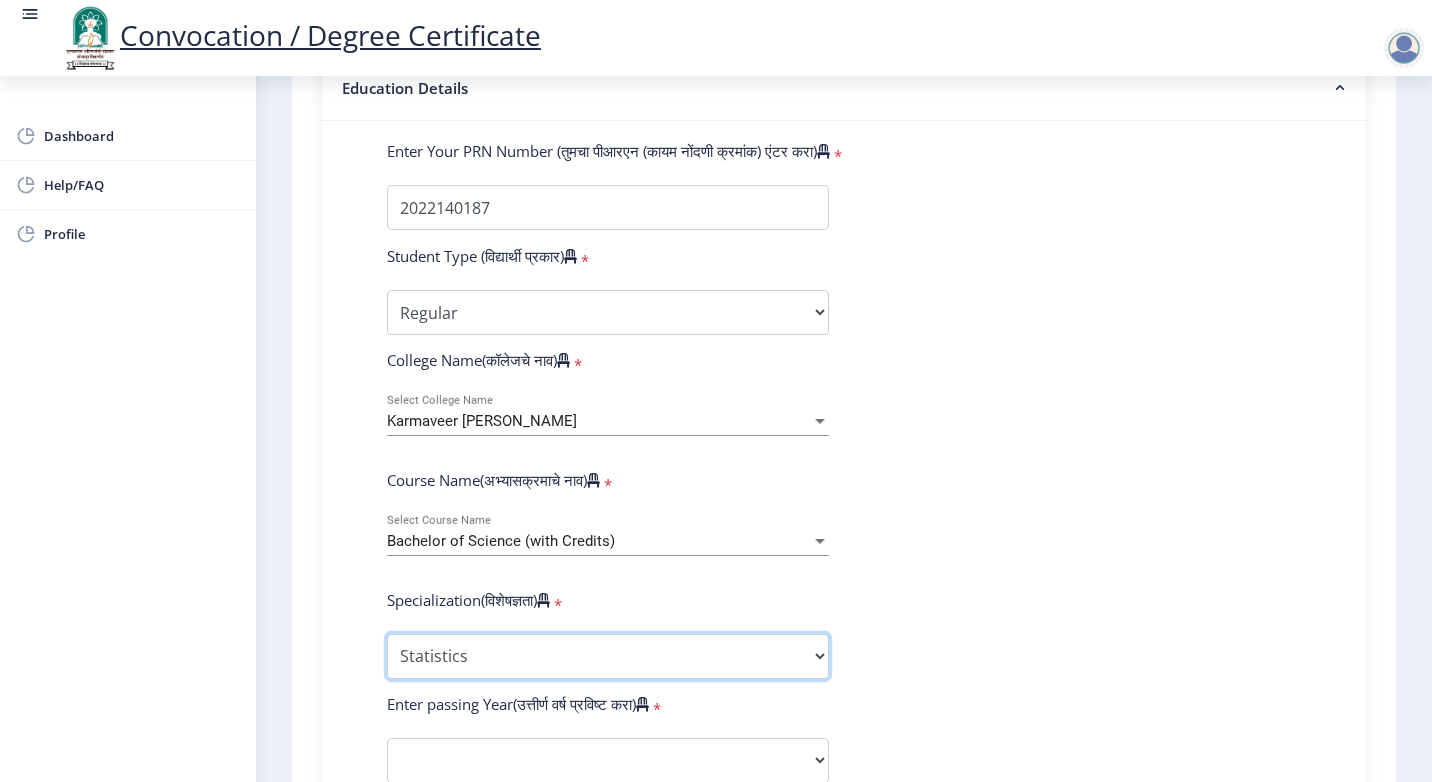 click on "Specialization Botany Chemistry Computer Science Electronics Geology Mathematics Microbiology Physics Statistics Zoology Other" at bounding box center [608, 656] 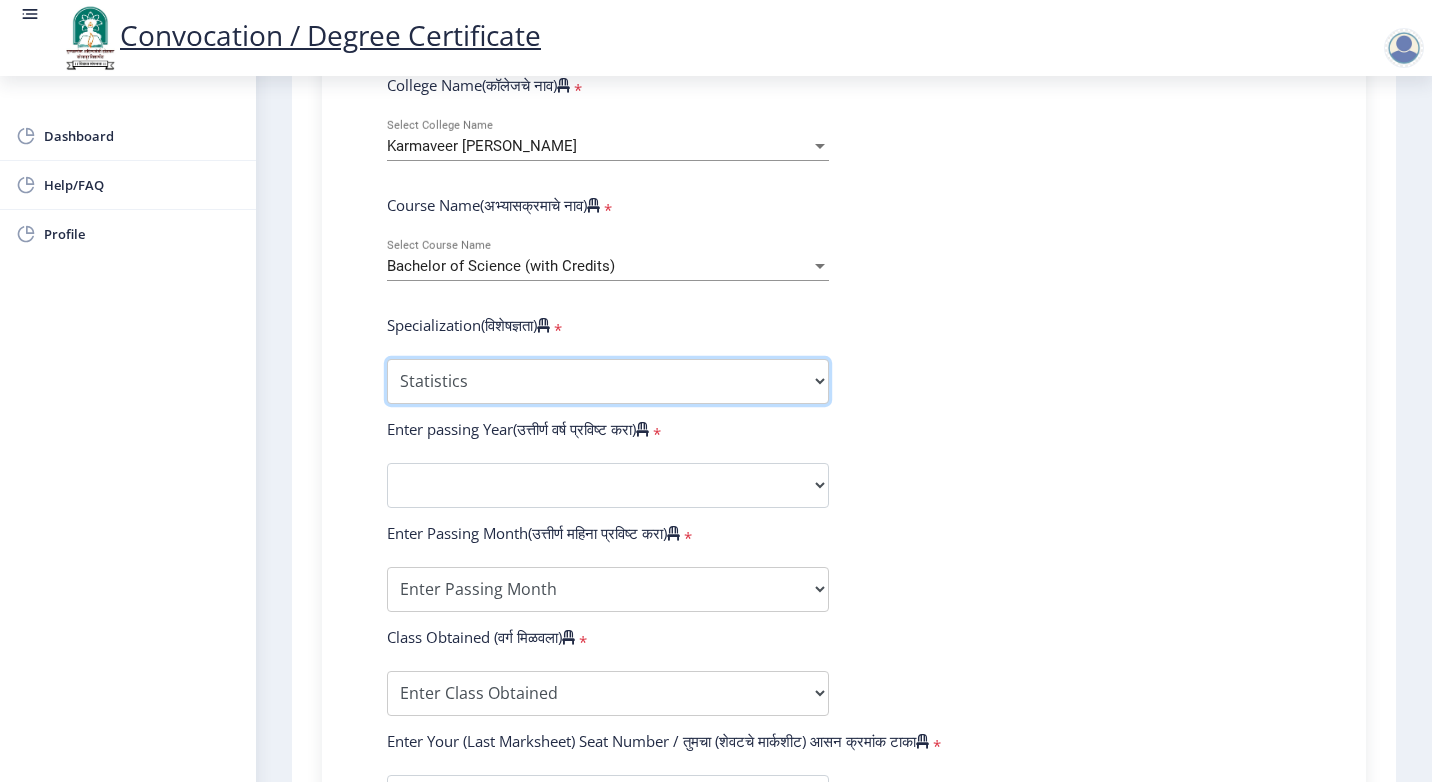scroll, scrollTop: 800, scrollLeft: 0, axis: vertical 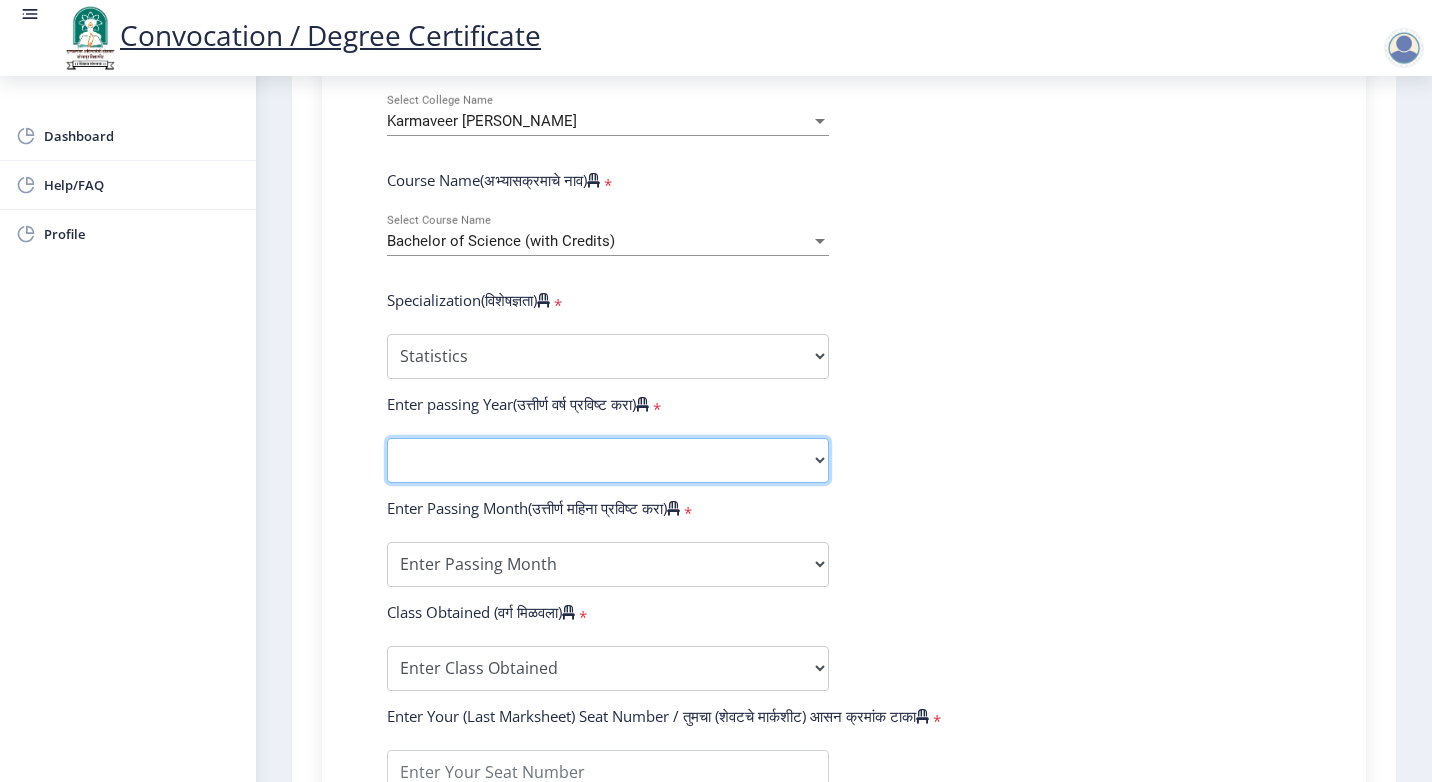 click on "2025   2024   2023   2022   2021   2020   2019   2018   2017   2016   2015   2014   2013   2012   2011   2010   2009   2008   2007   2006   2005   2004   2003   2002   2001   2000   1999   1998   1997   1996   1995   1994   1993   1992   1991   1990   1989   1988   1987   1986   1985   1984   1983   1982   1981   1980   1979   1978   1977   1976" 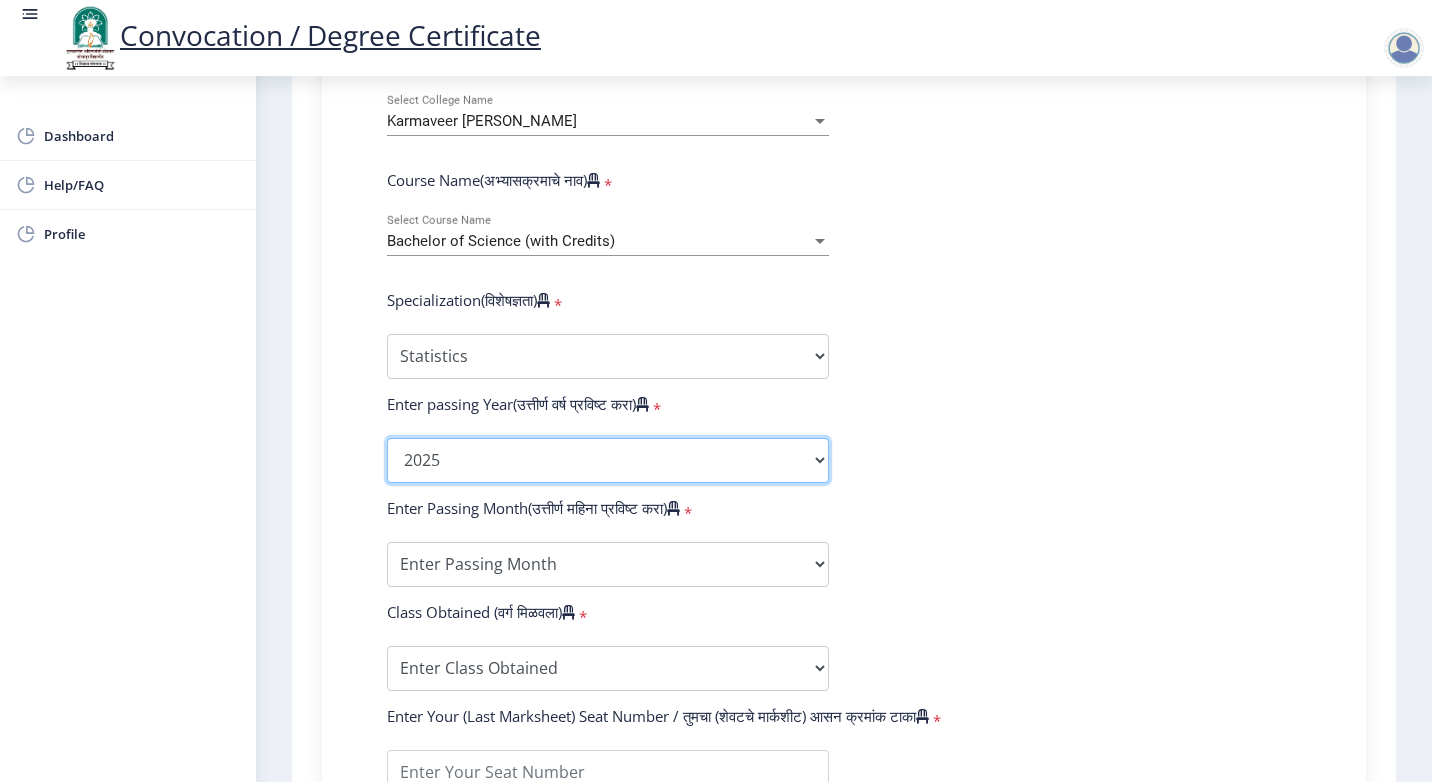 click on "2025   2024   2023   2022   2021   2020   2019   2018   2017   2016   2015   2014   2013   2012   2011   2010   2009   2008   2007   2006   2005   2004   2003   2002   2001   2000   1999   1998   1997   1996   1995   1994   1993   1992   1991   1990   1989   1988   1987   1986   1985   1984   1983   1982   1981   1980   1979   1978   1977   1976" 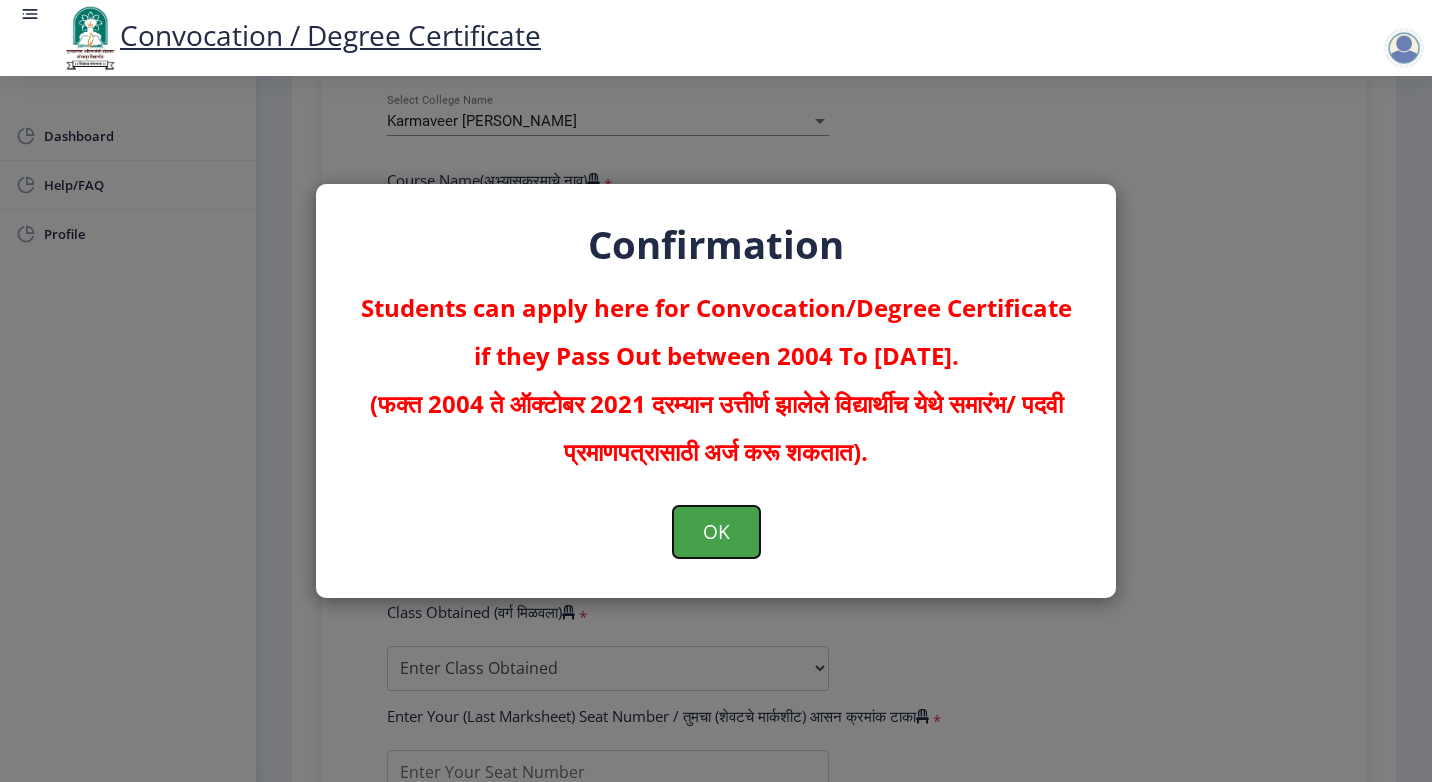 click on "OK" 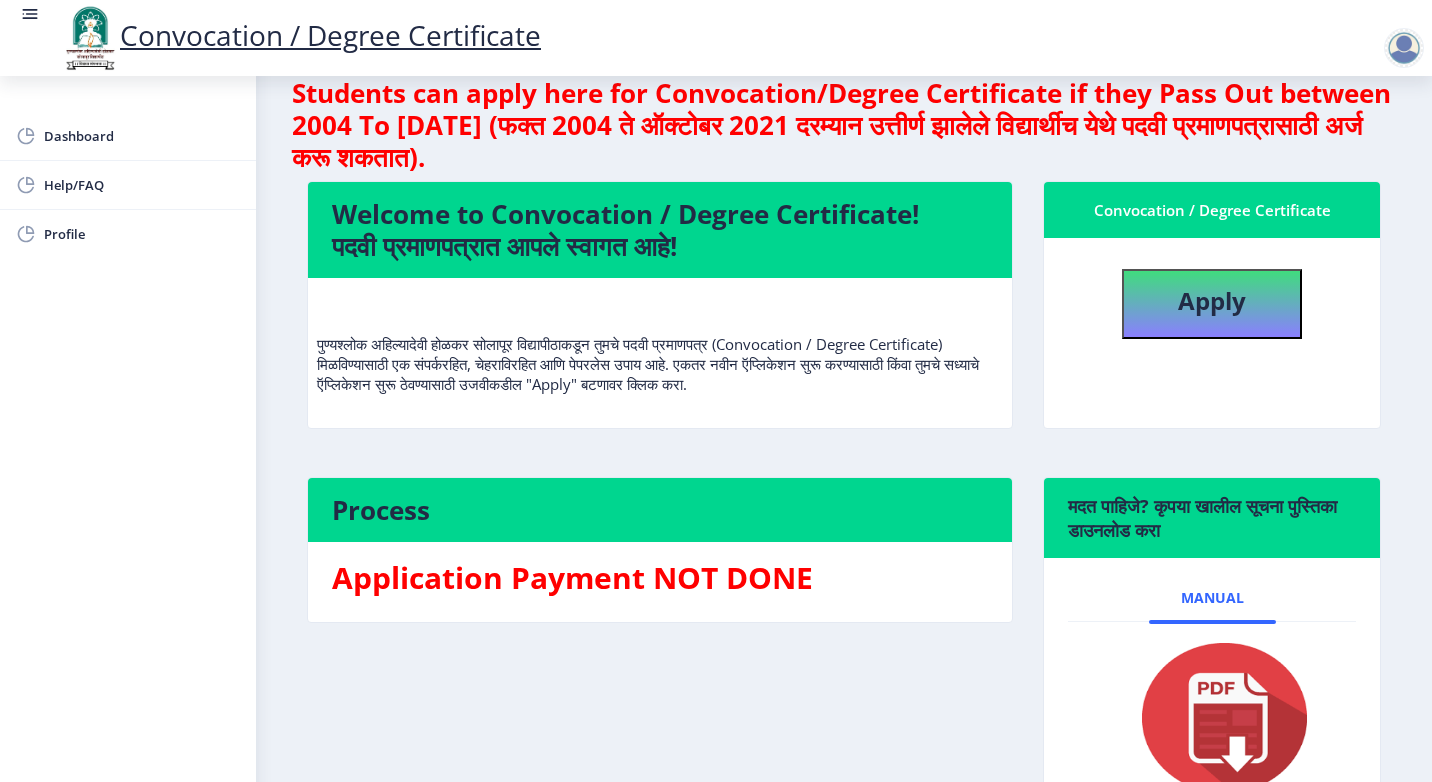 scroll, scrollTop: 0, scrollLeft: 0, axis: both 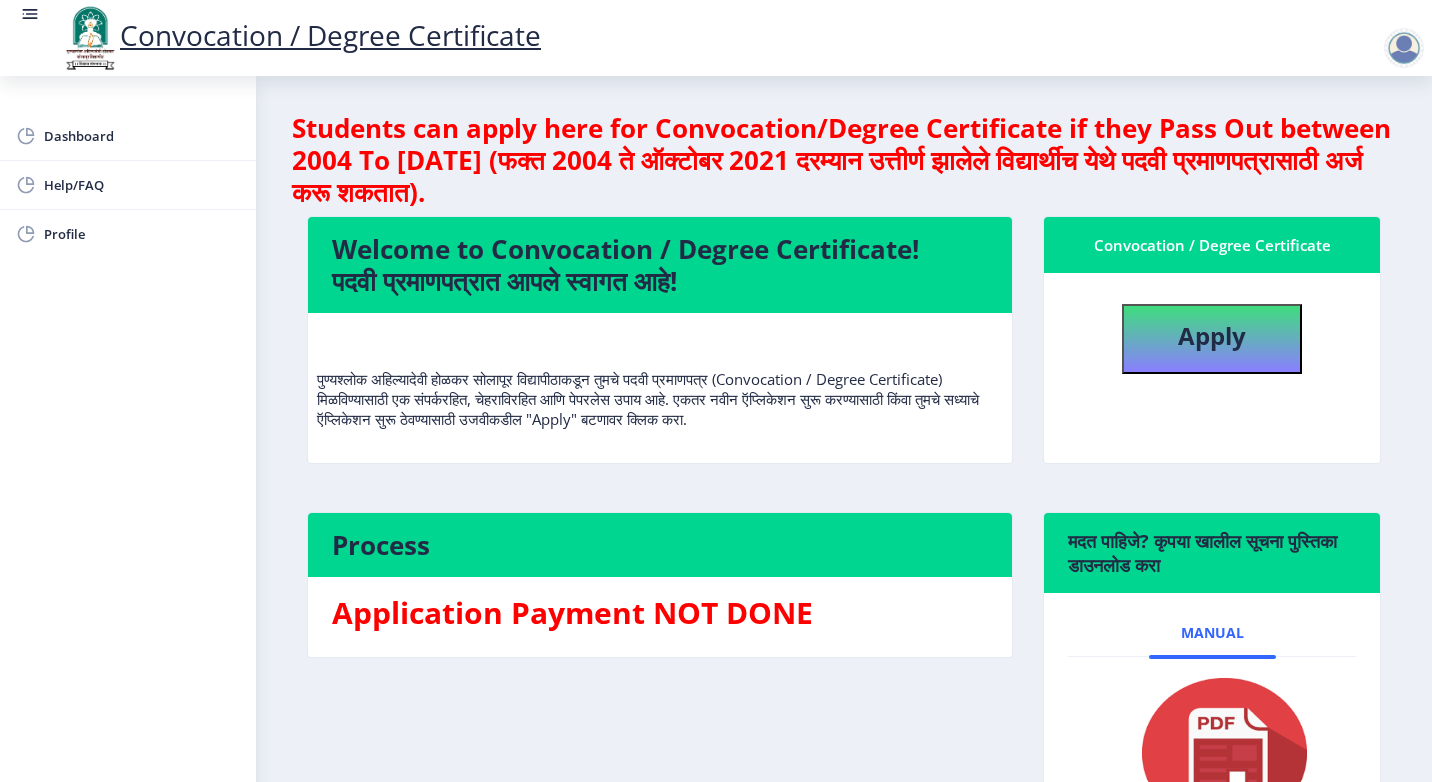 click on "Apply" 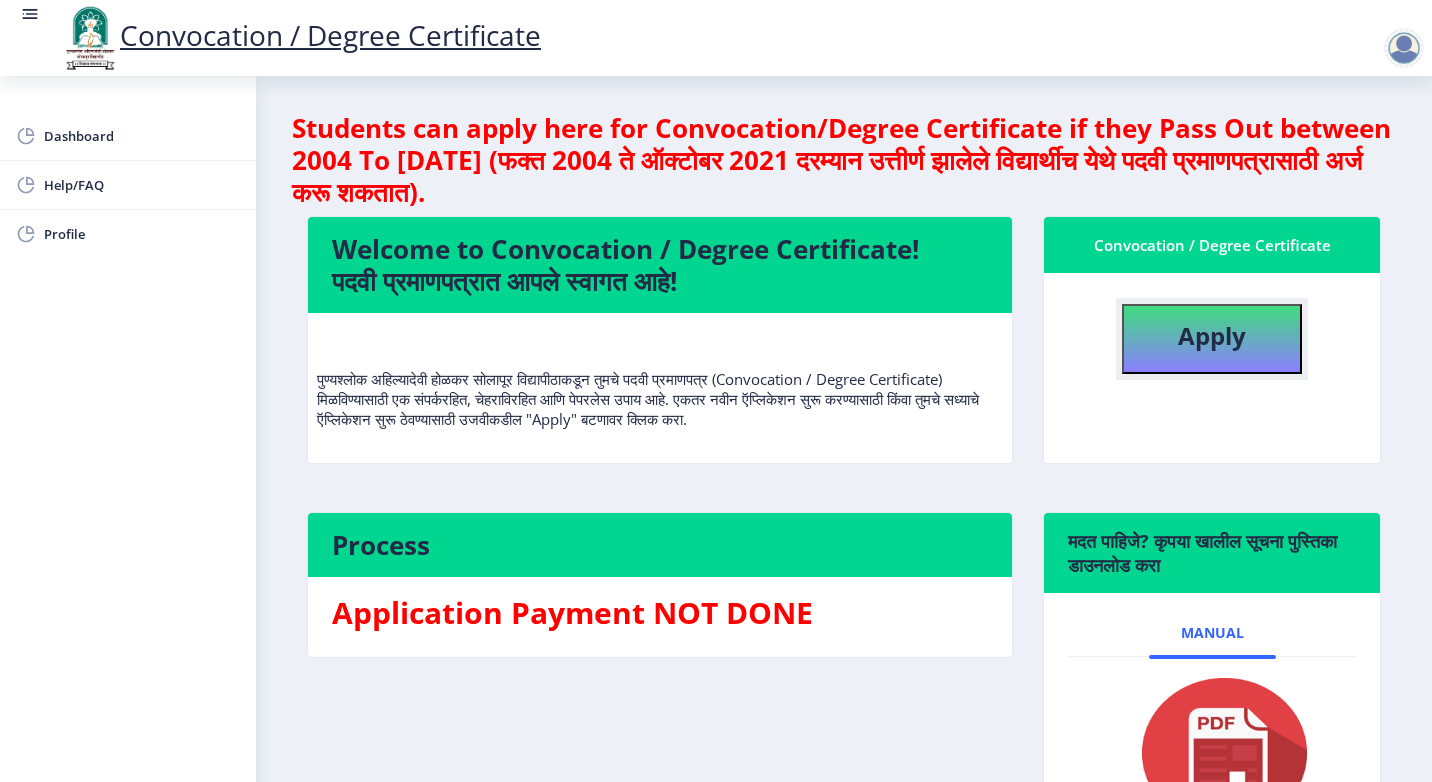click on "Apply" 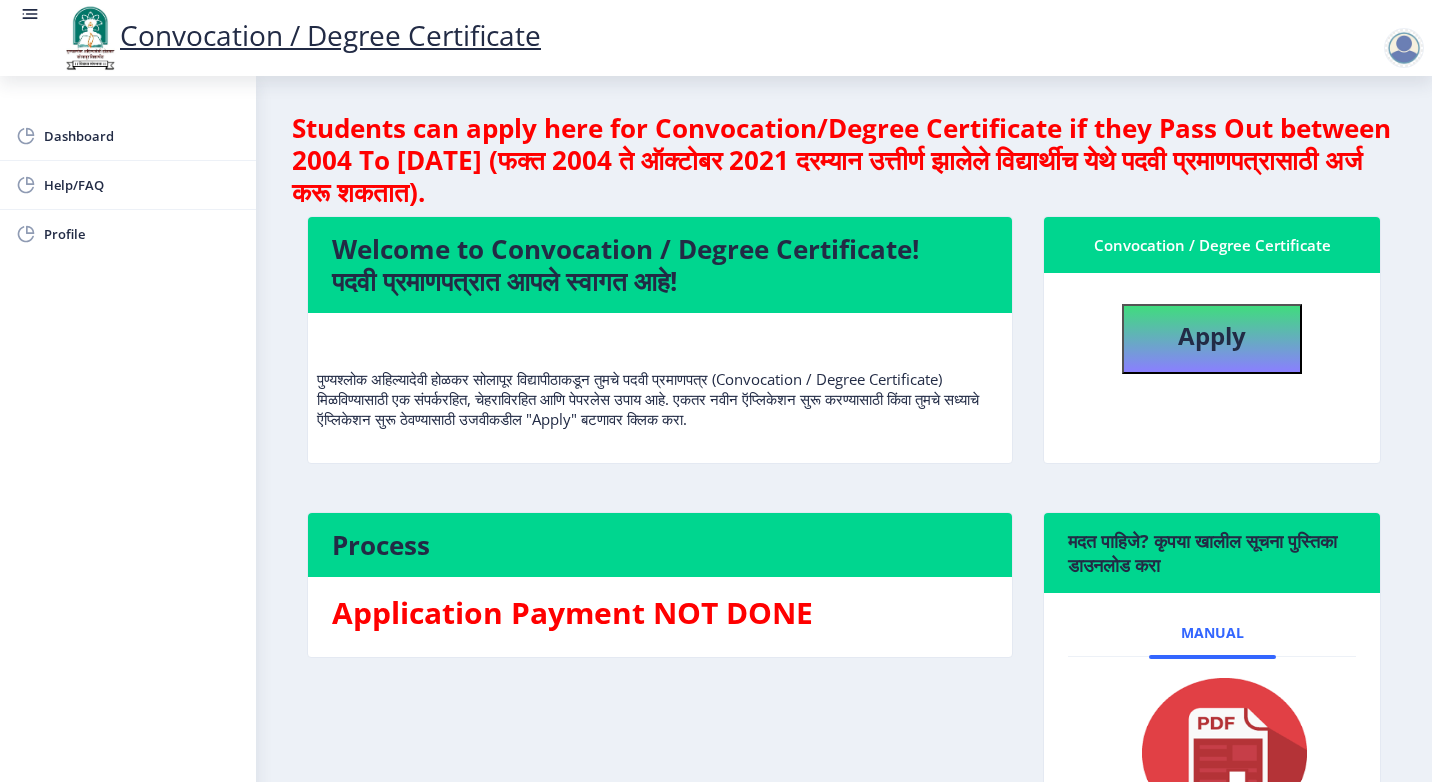 select 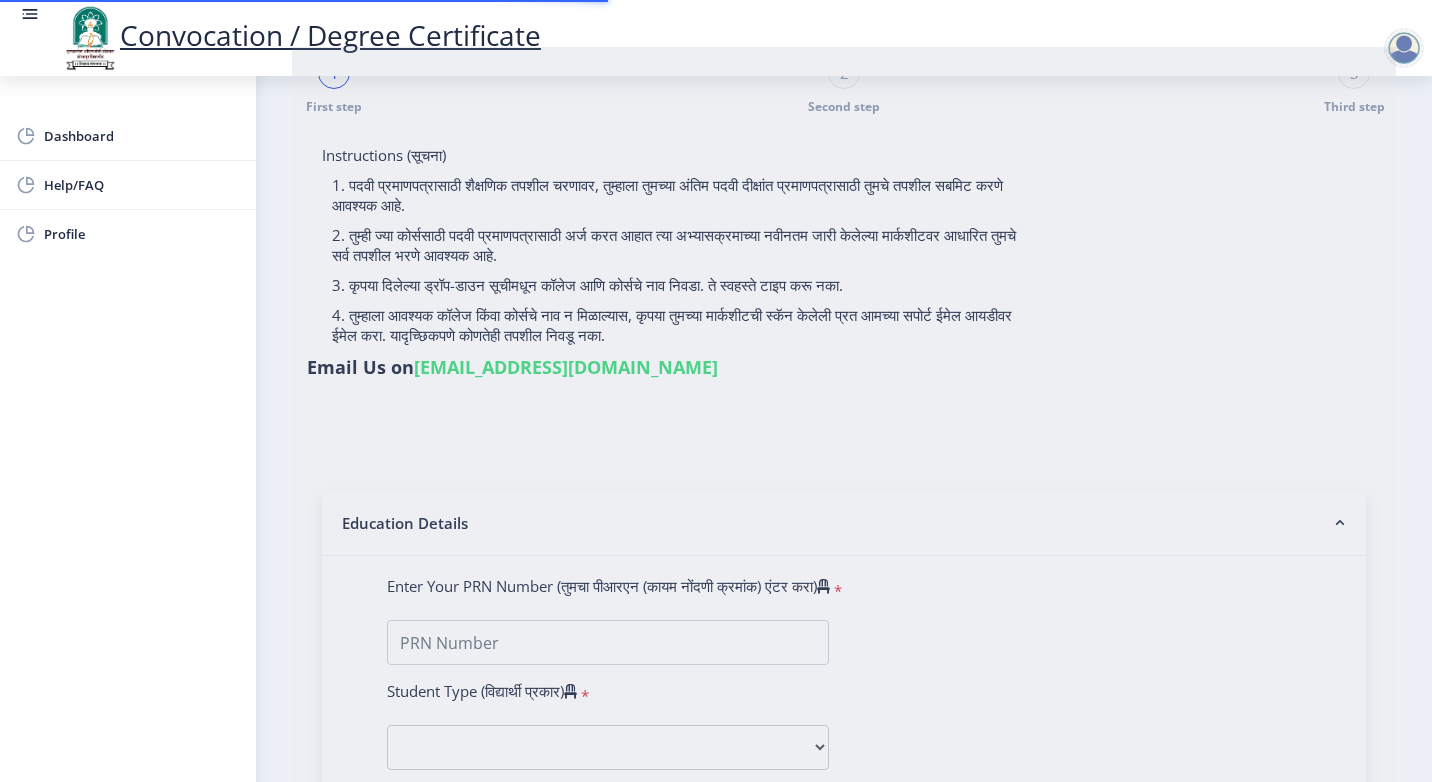 scroll, scrollTop: 100, scrollLeft: 0, axis: vertical 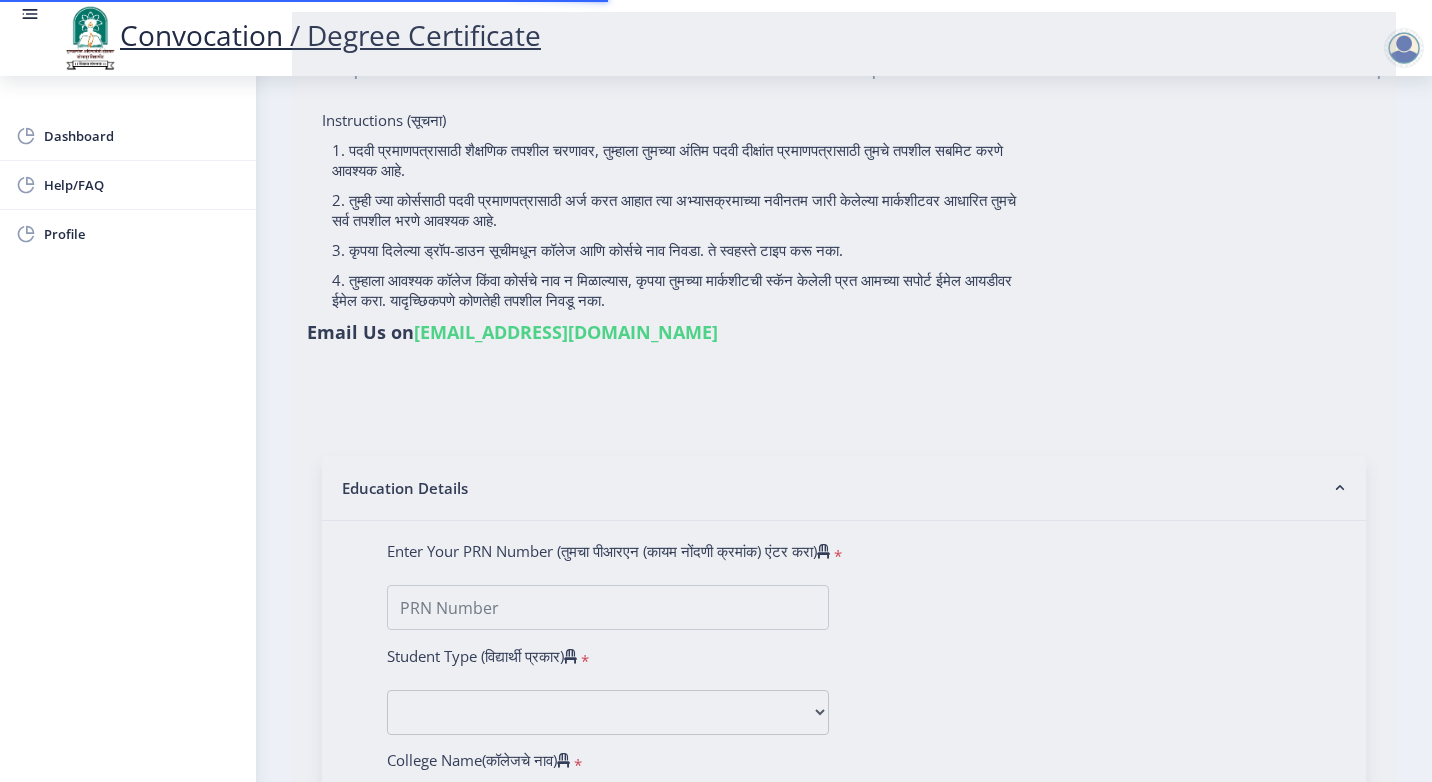 type on "[PERSON_NAME] [PERSON_NAME]" 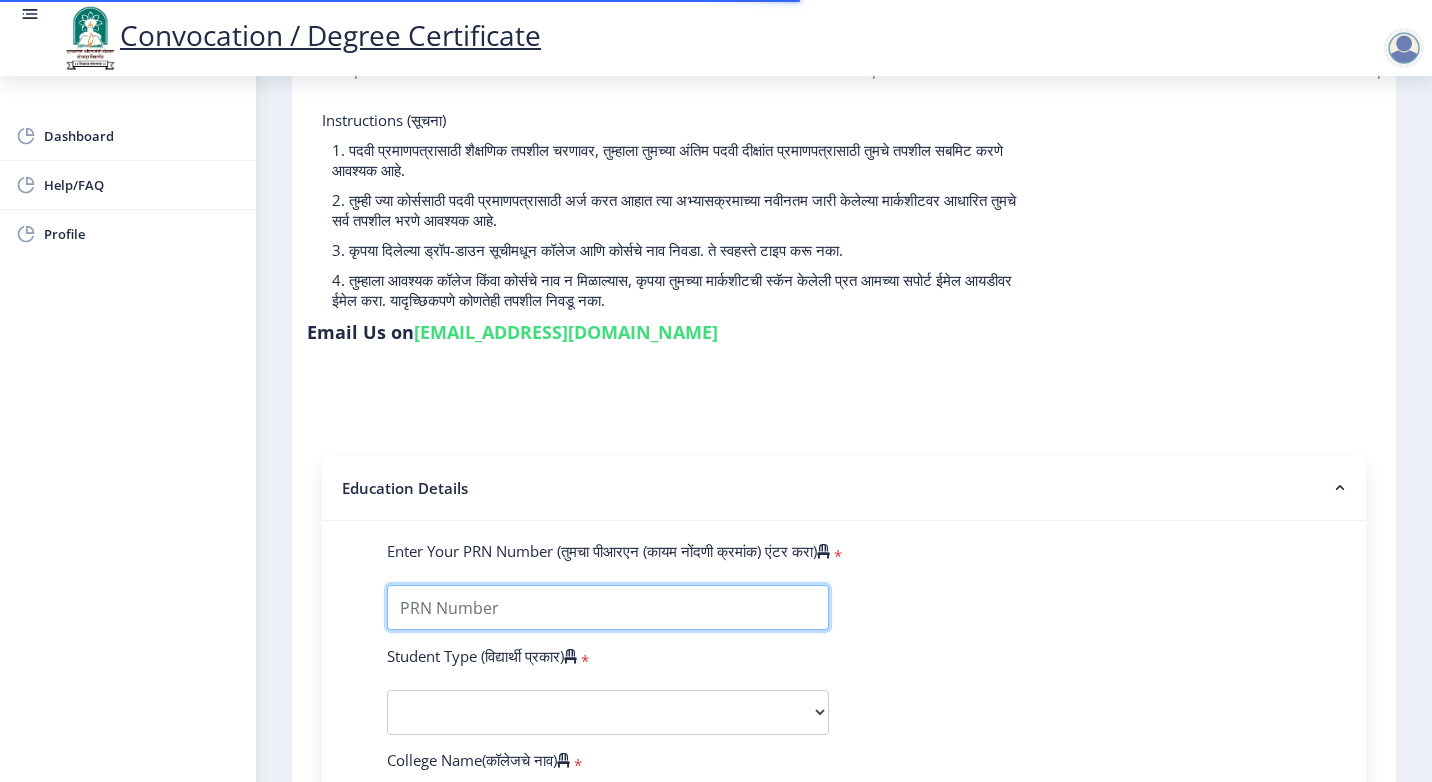 click on "Enter Your PRN Number (तुमचा पीआरएन (कायम नोंदणी क्रमांक) एंटर करा)" at bounding box center (608, 607) 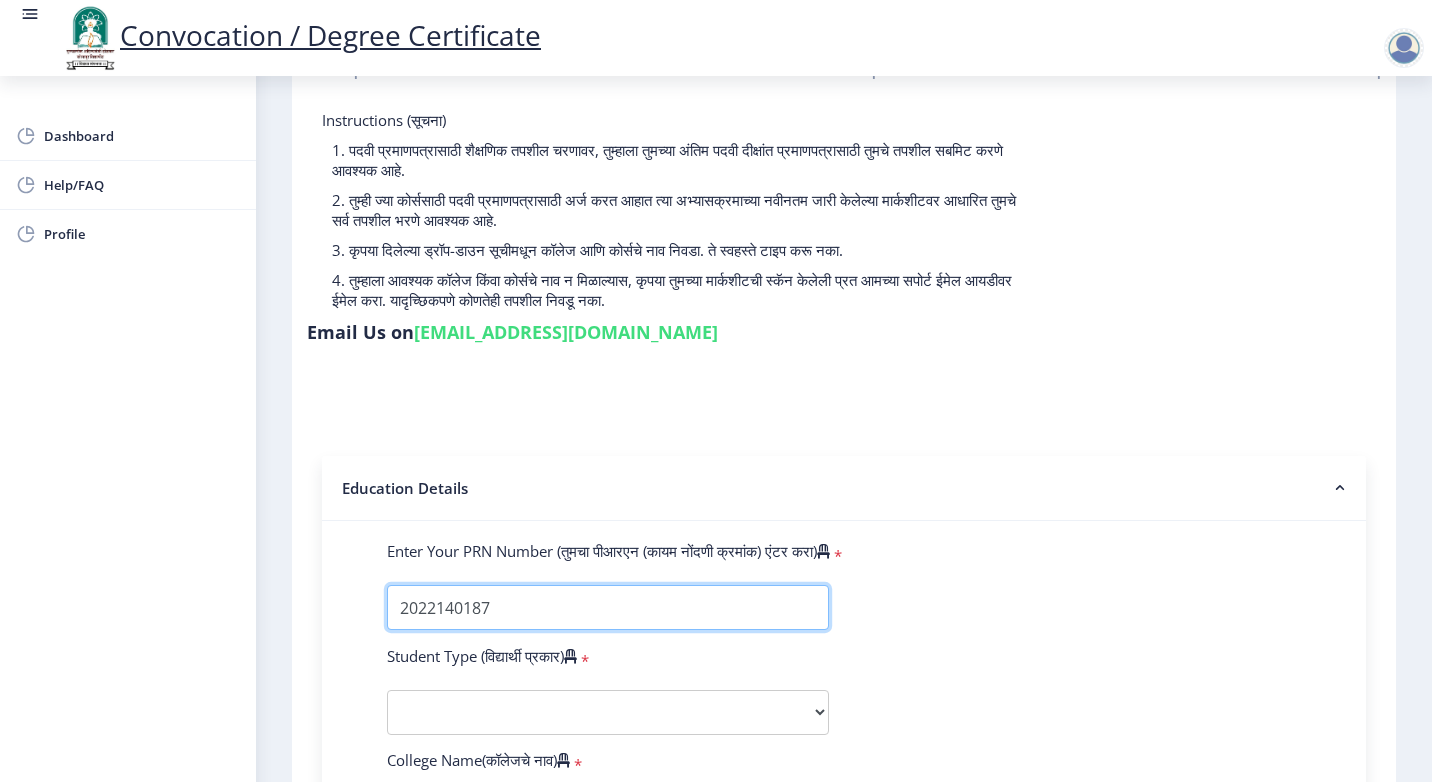 type on "2022140187" 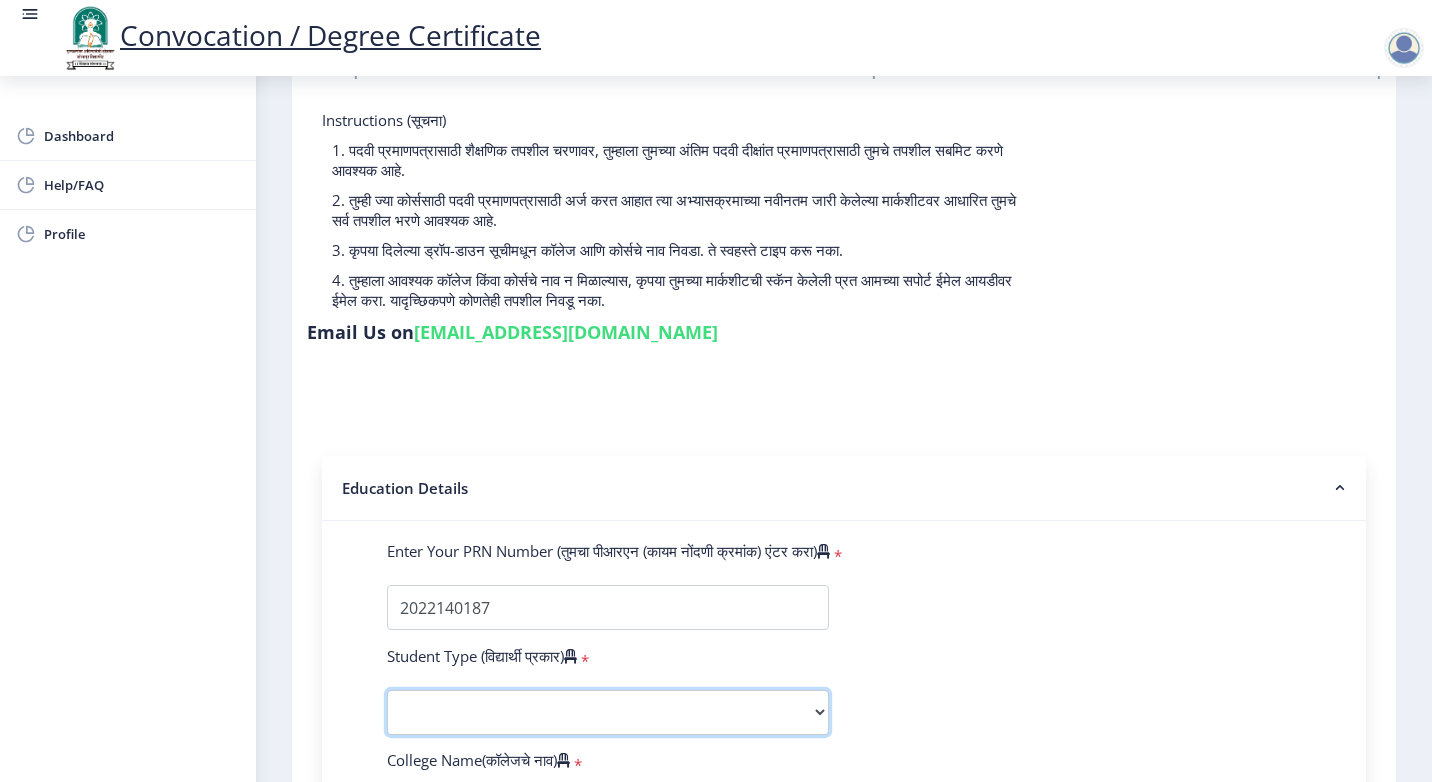 click on "Select Student Type Regular External" at bounding box center [608, 712] 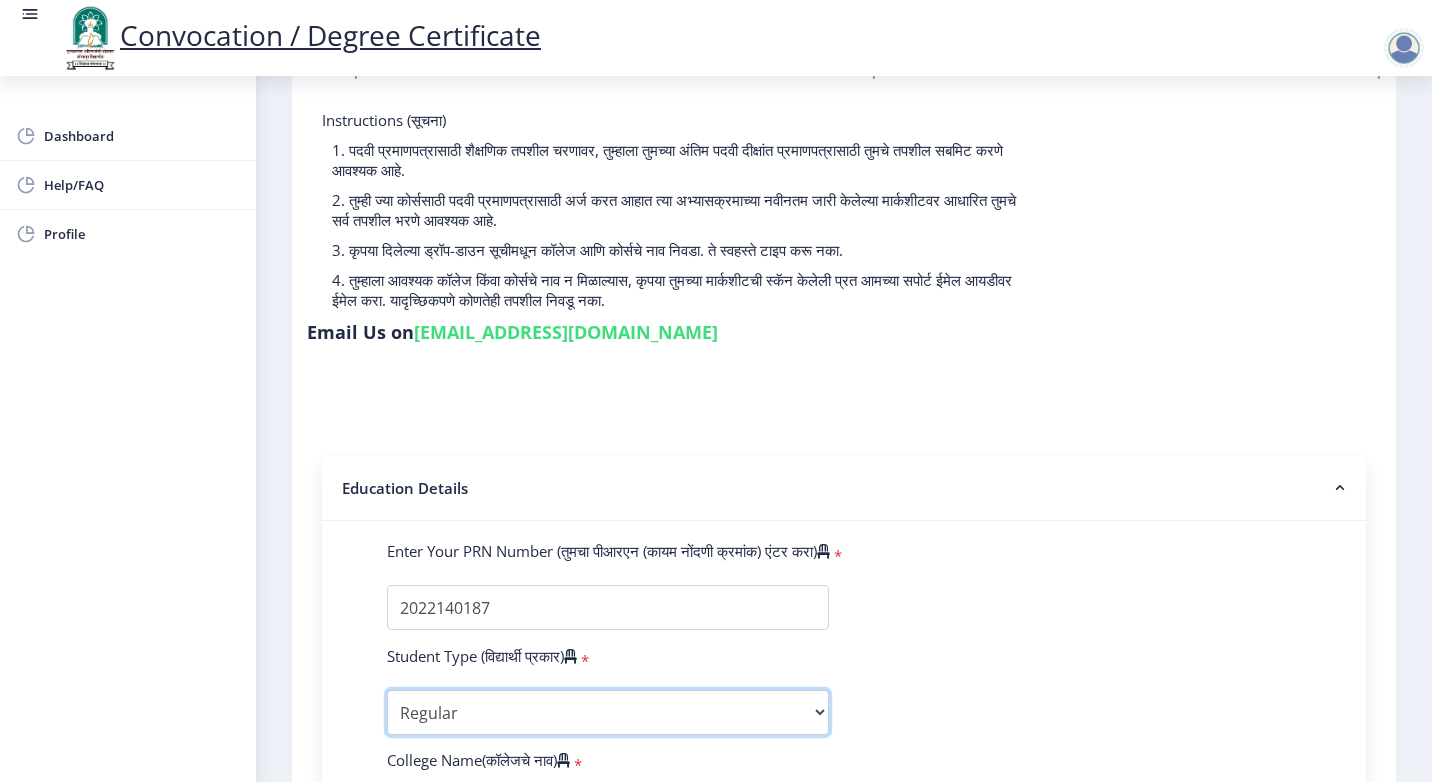 click on "Select Student Type Regular External" at bounding box center (608, 712) 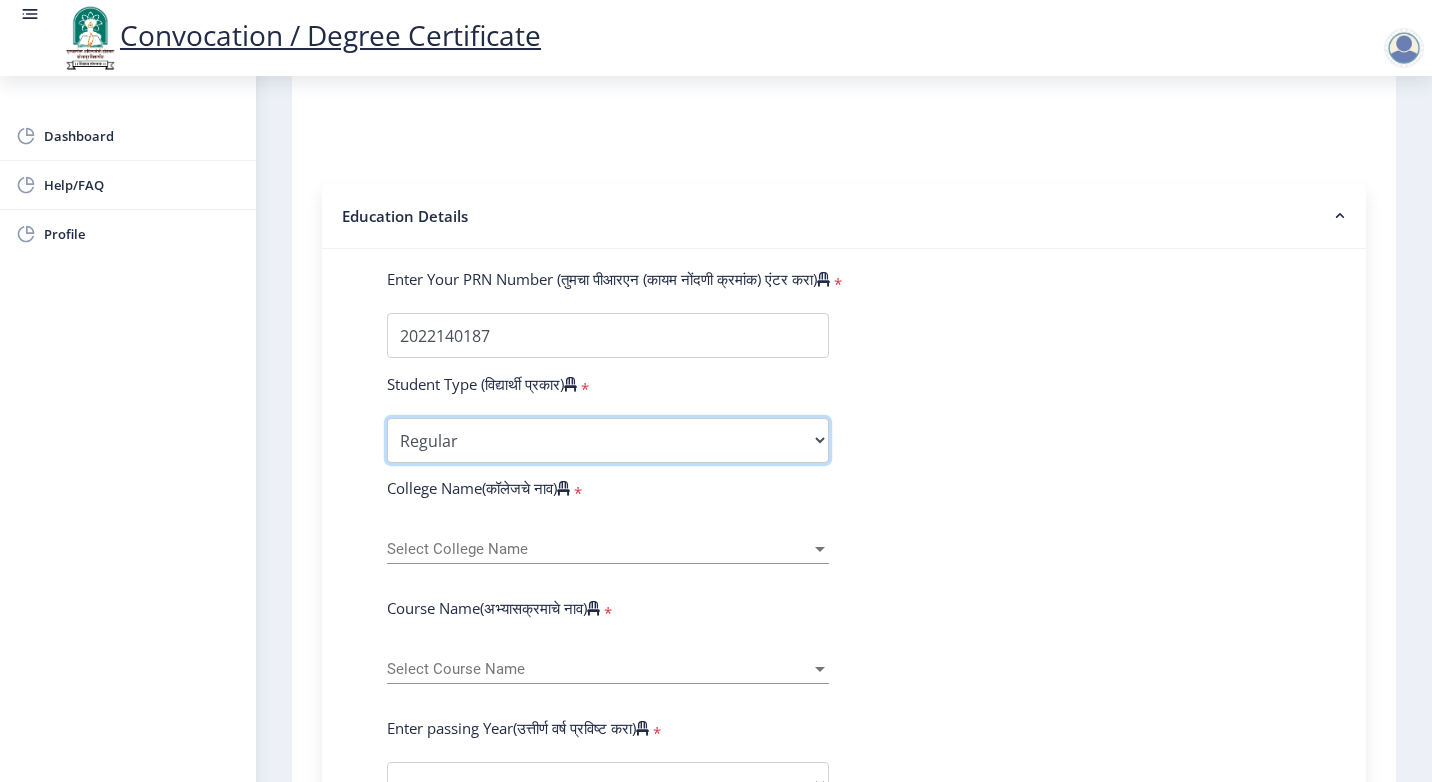 scroll, scrollTop: 400, scrollLeft: 0, axis: vertical 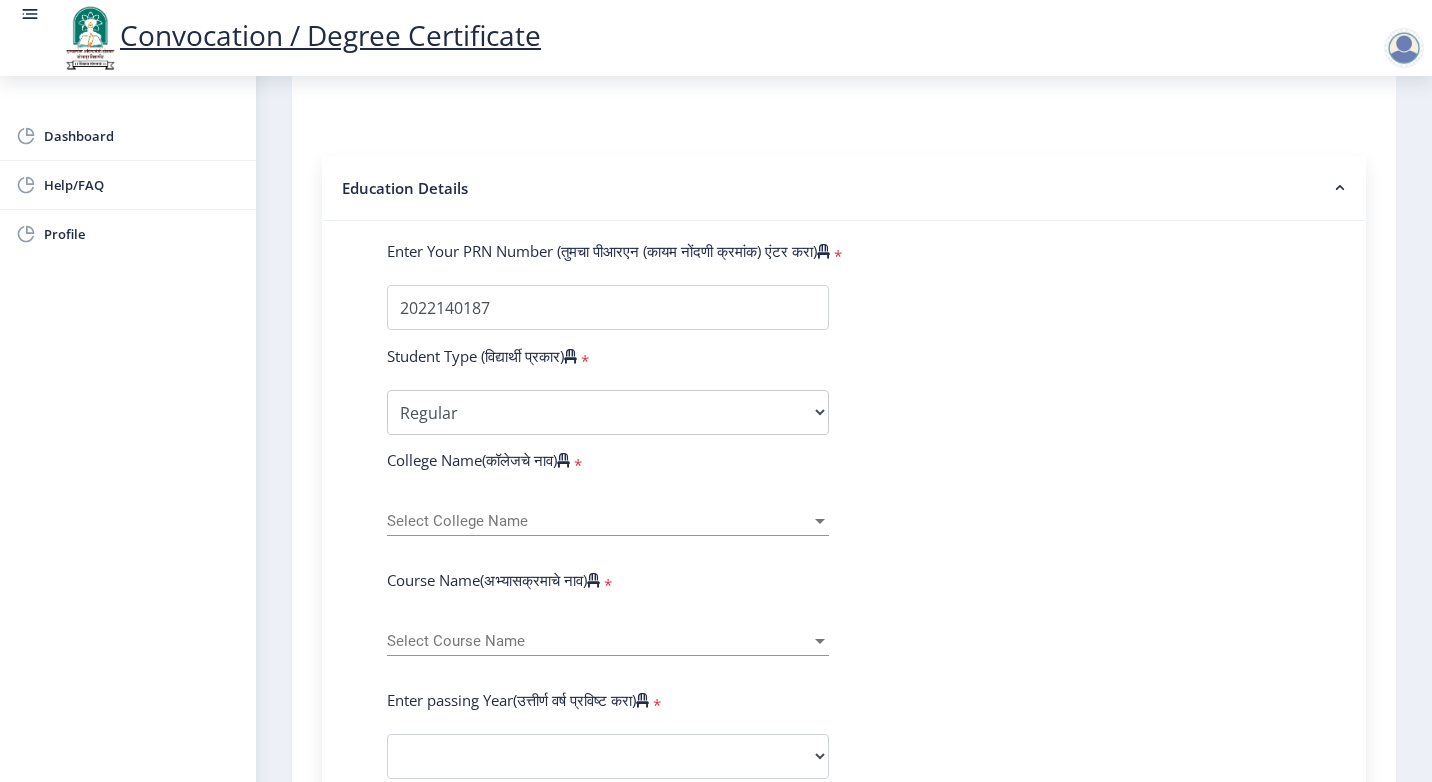 click on "Select College Name Select College Name" 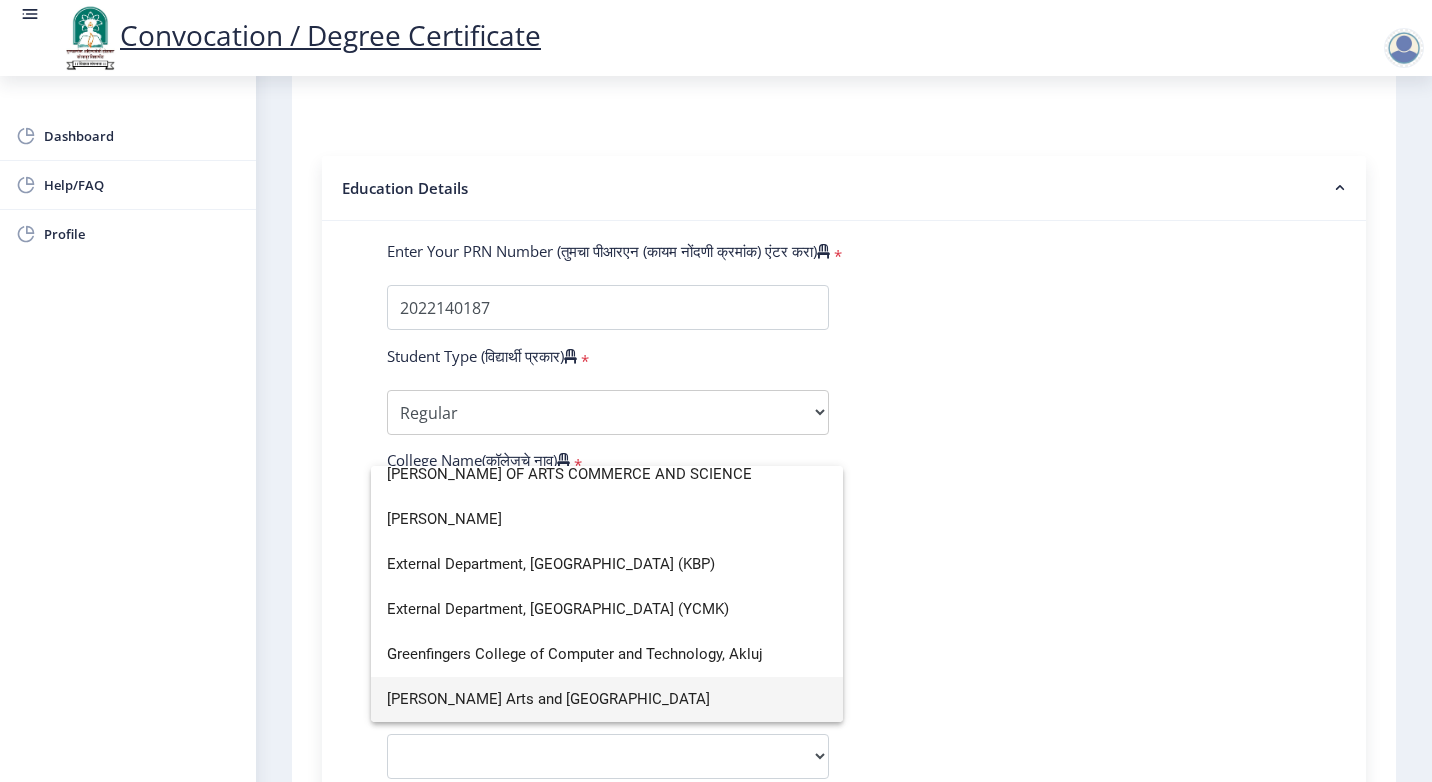 scroll, scrollTop: 13, scrollLeft: 0, axis: vertical 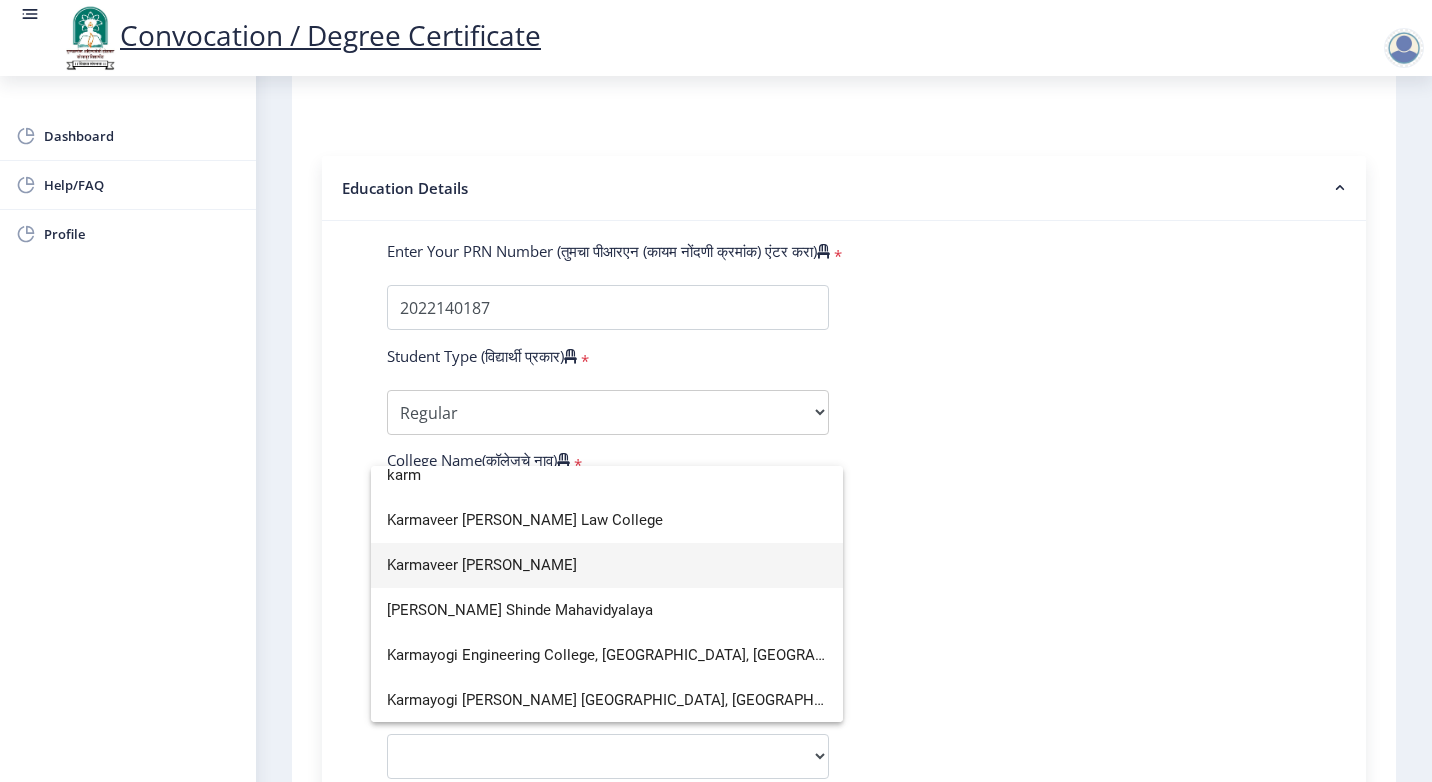 type on "karm" 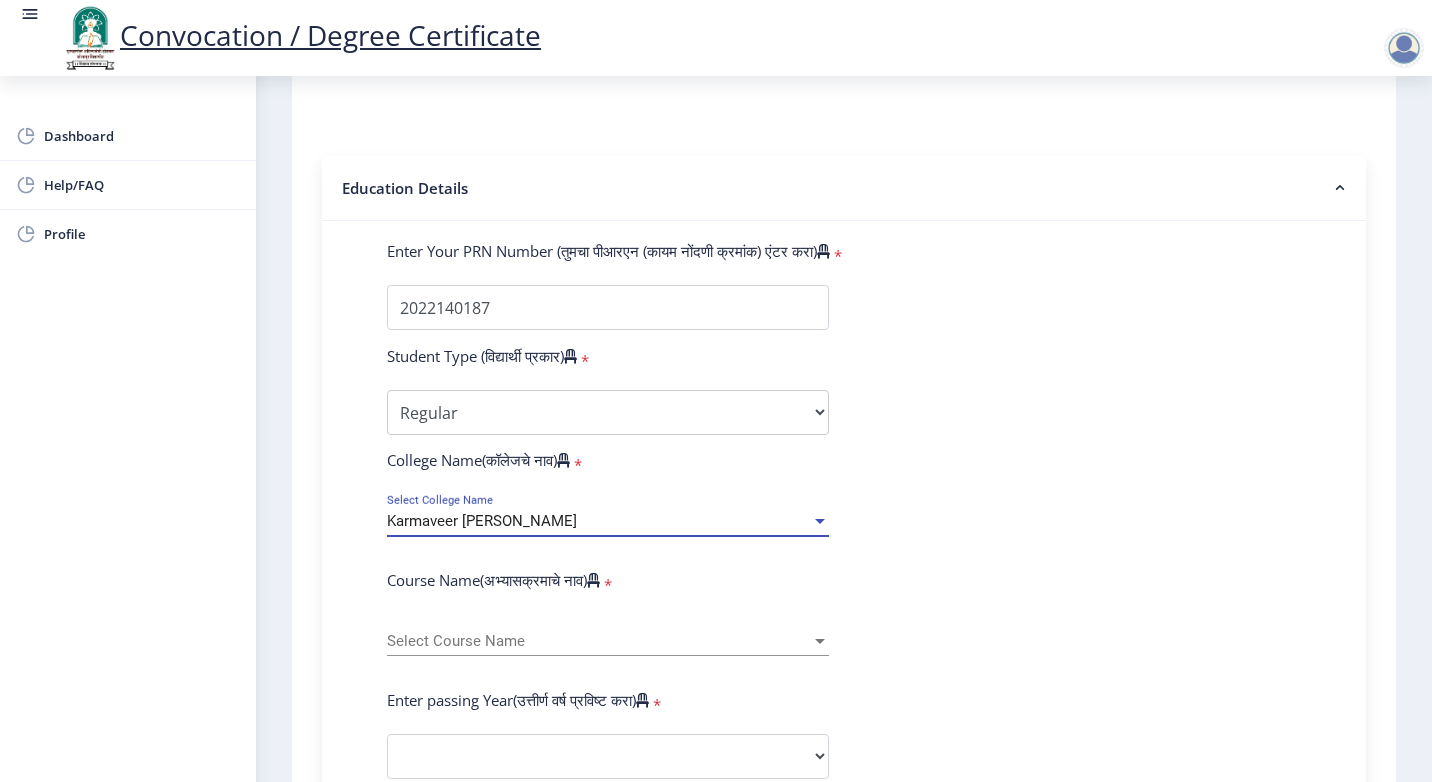 click on "Select Course Name" at bounding box center [599, 641] 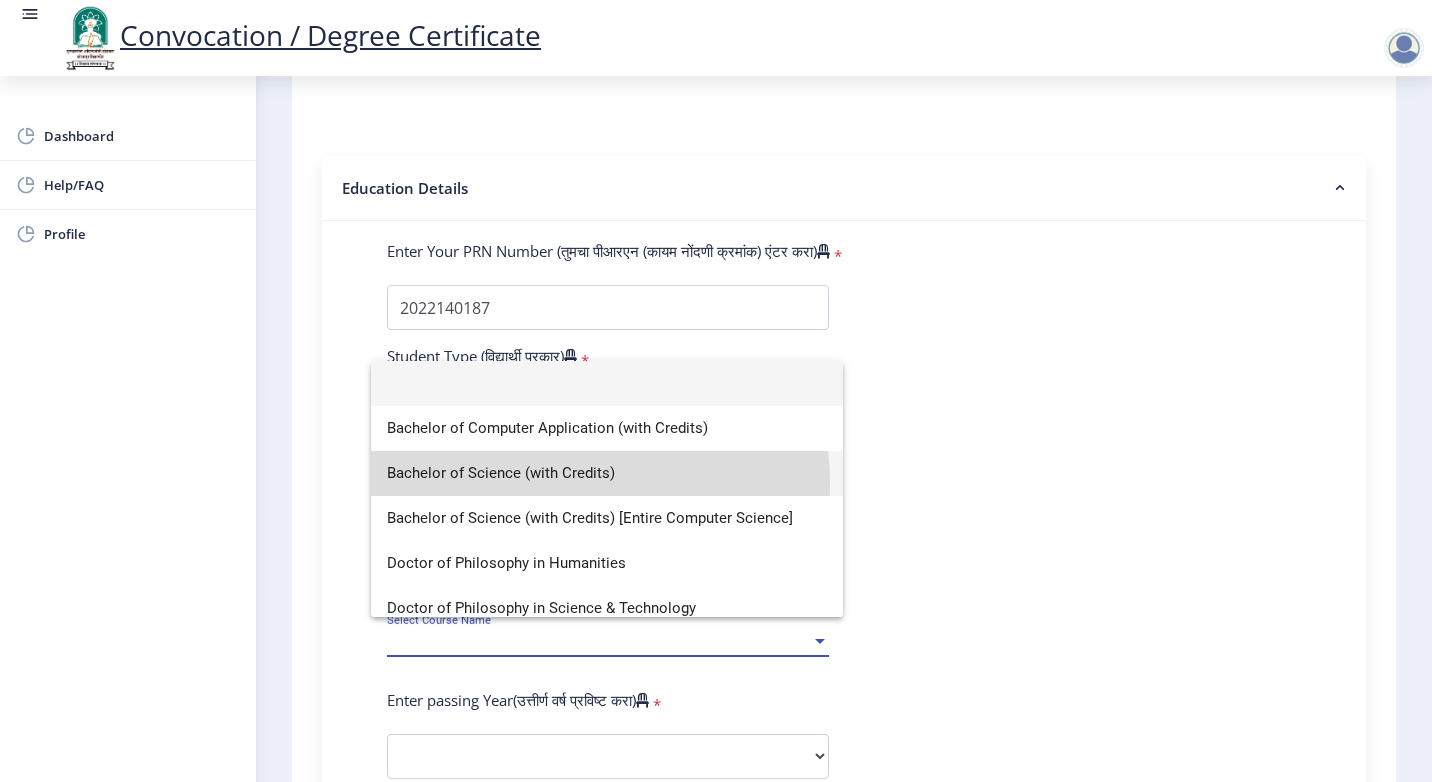 click on "Bachelor of Science (with Credits)" at bounding box center (607, 473) 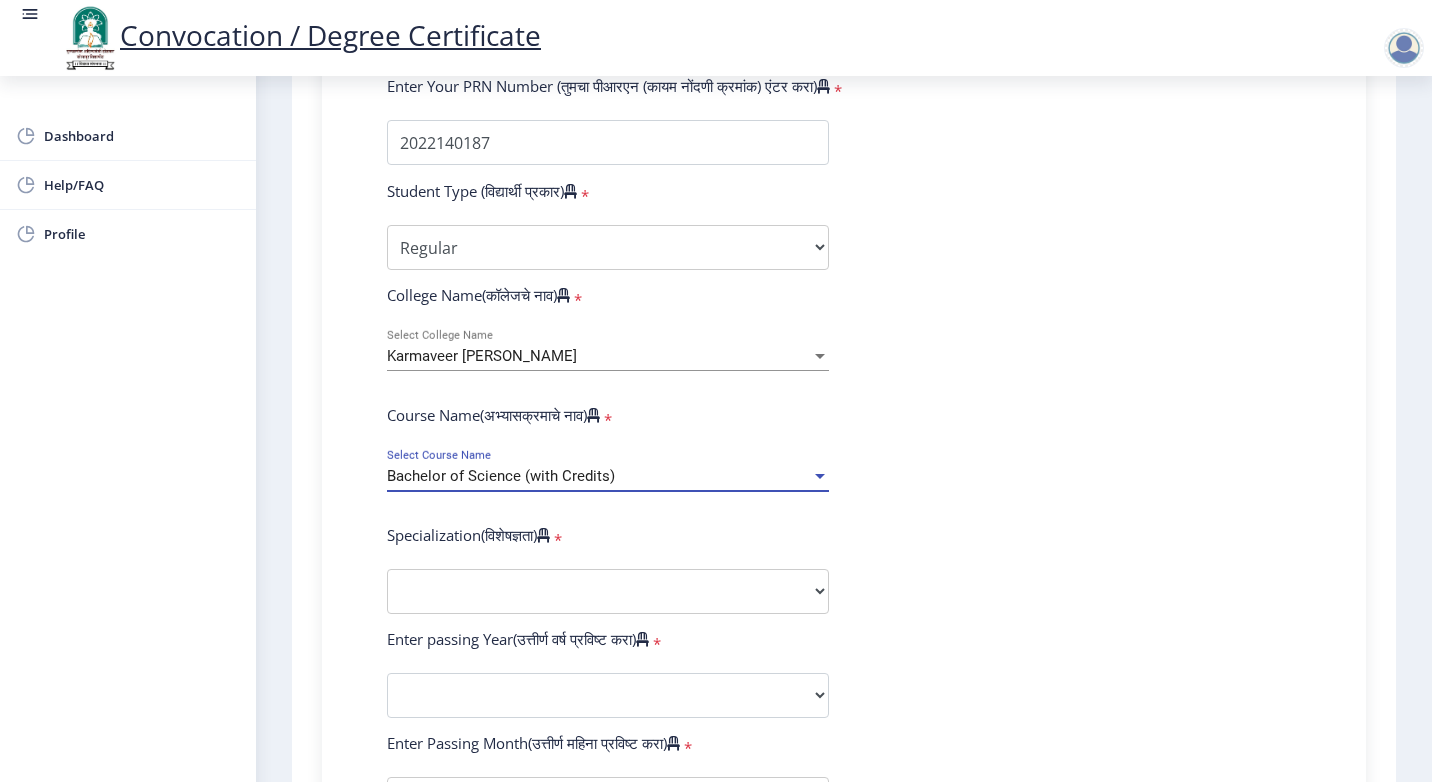 scroll, scrollTop: 600, scrollLeft: 0, axis: vertical 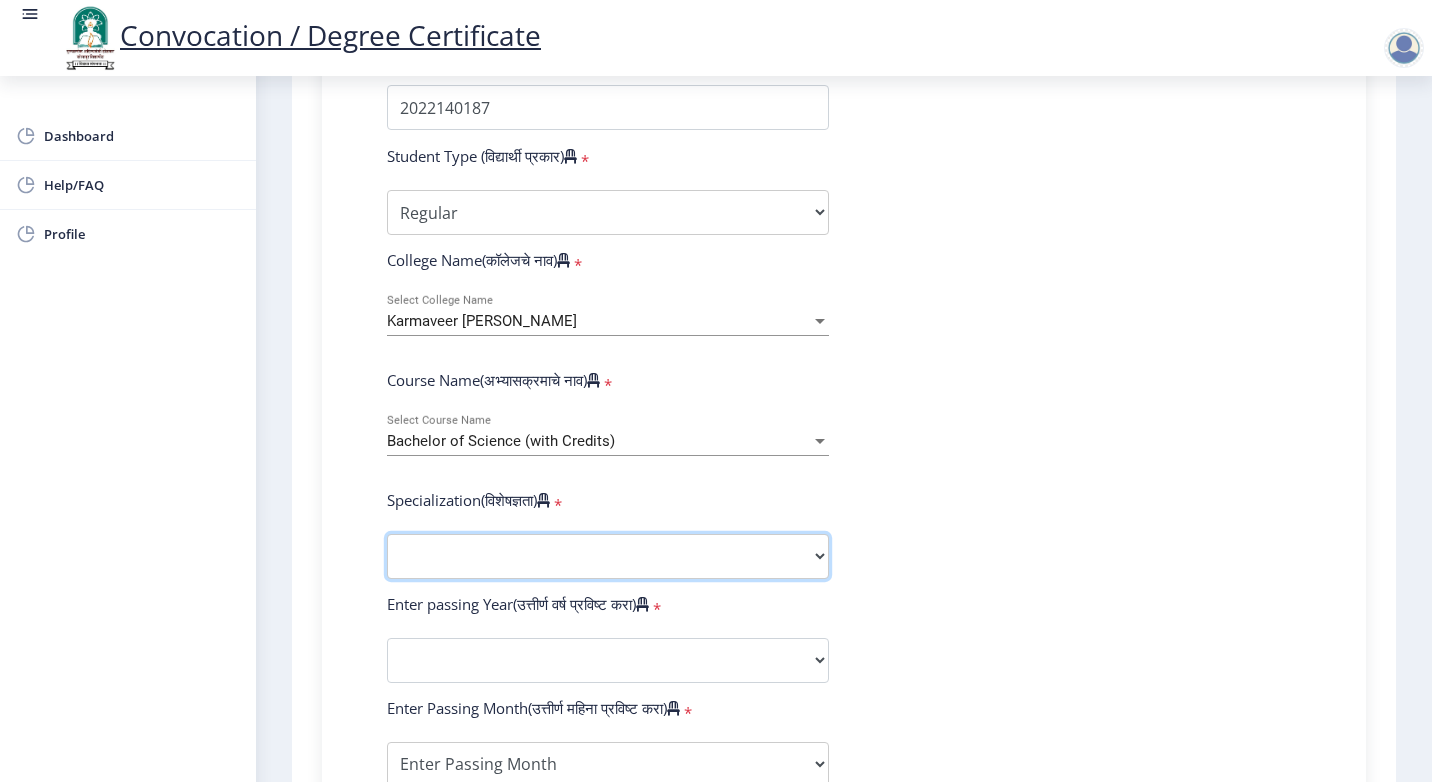 click on "Specialization Botany Chemistry Computer Science Electronics Geology Mathematics Microbiology Physics Statistics Zoology Other" at bounding box center (608, 556) 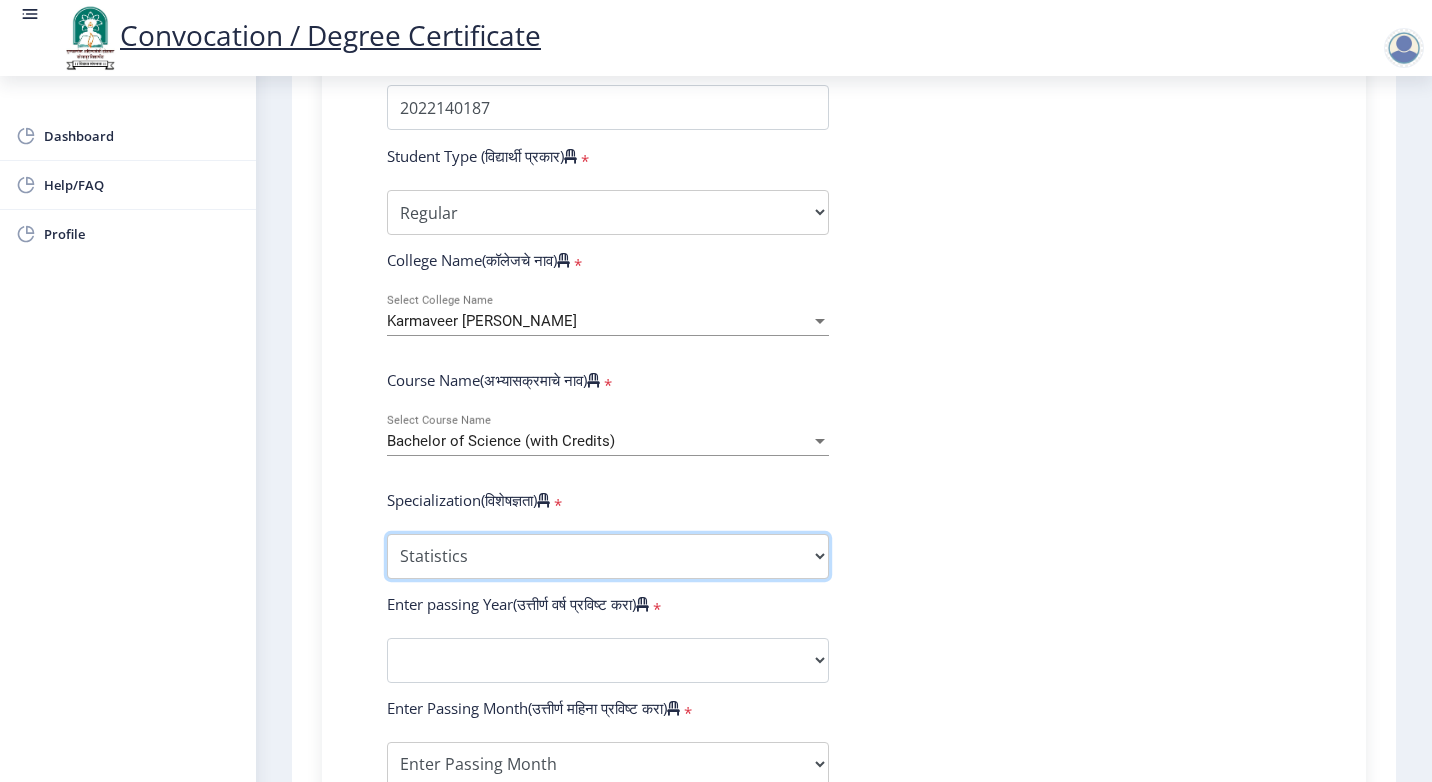 click on "Specialization Botany Chemistry Computer Science Electronics Geology Mathematics Microbiology Physics Statistics Zoology Other" at bounding box center (608, 556) 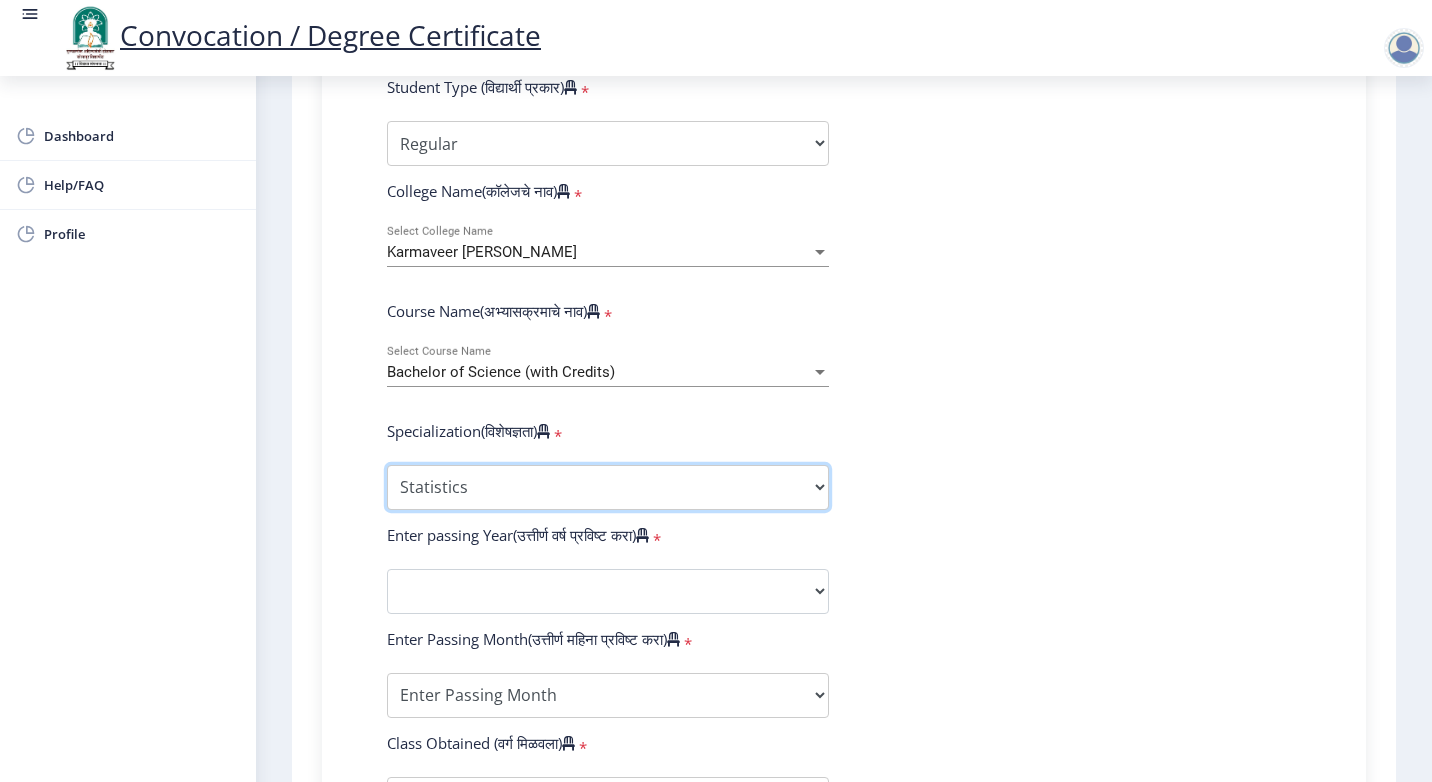 scroll, scrollTop: 800, scrollLeft: 0, axis: vertical 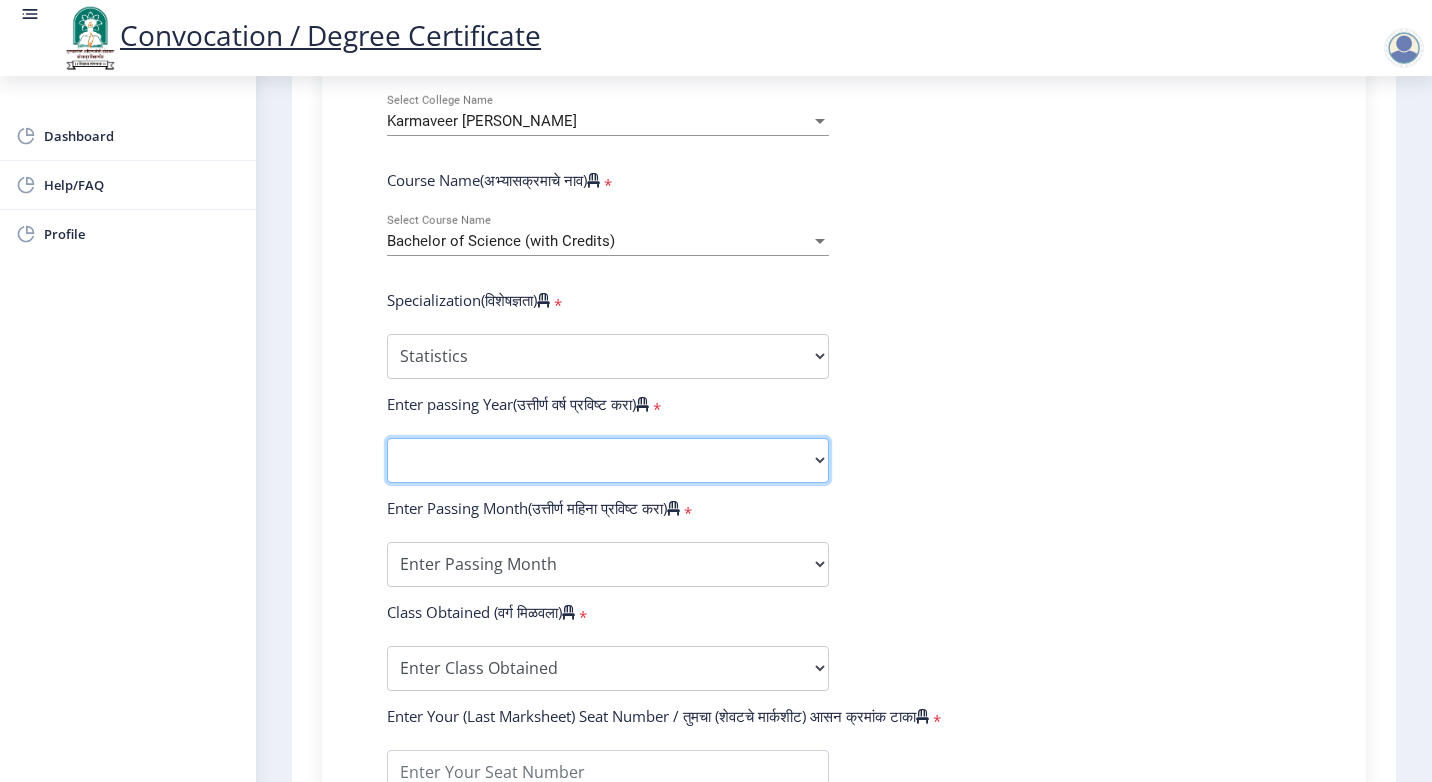 click on "2025   2024   2023   2022   2021   2020   2019   2018   2017   2016   2015   2014   2013   2012   2011   2010   2009   2008   2007   2006   2005   2004   2003   2002   2001   2000   1999   1998   1997   1996   1995   1994   1993   1992   1991   1990   1989   1988   1987   1986   1985   1984   1983   1982   1981   1980   1979   1978   1977   1976" 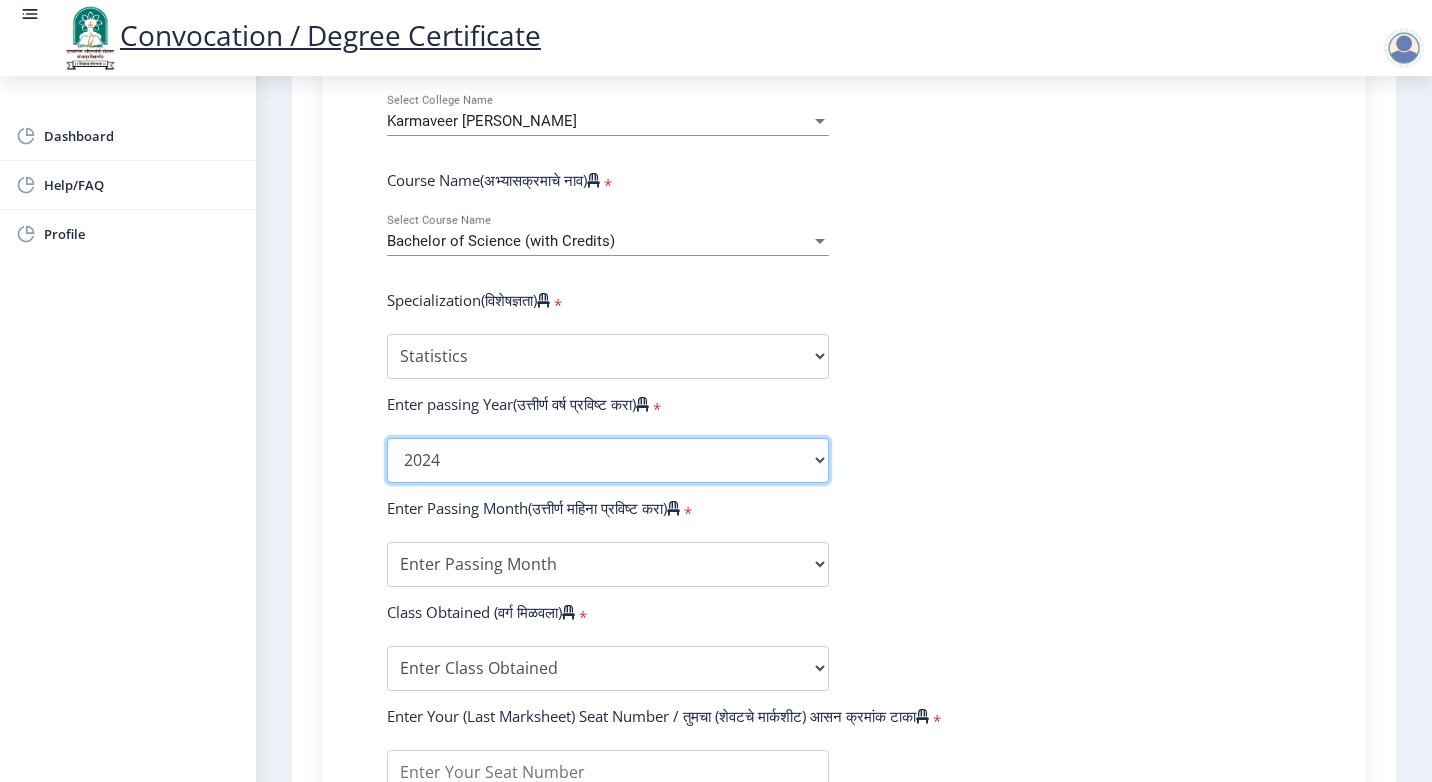click on "2025   2024   2023   2022   2021   2020   2019   2018   2017   2016   2015   2014   2013   2012   2011   2010   2009   2008   2007   2006   2005   2004   2003   2002   2001   2000   1999   1998   1997   1996   1995   1994   1993   1992   1991   1990   1989   1988   1987   1986   1985   1984   1983   1982   1981   1980   1979   1978   1977   1976" 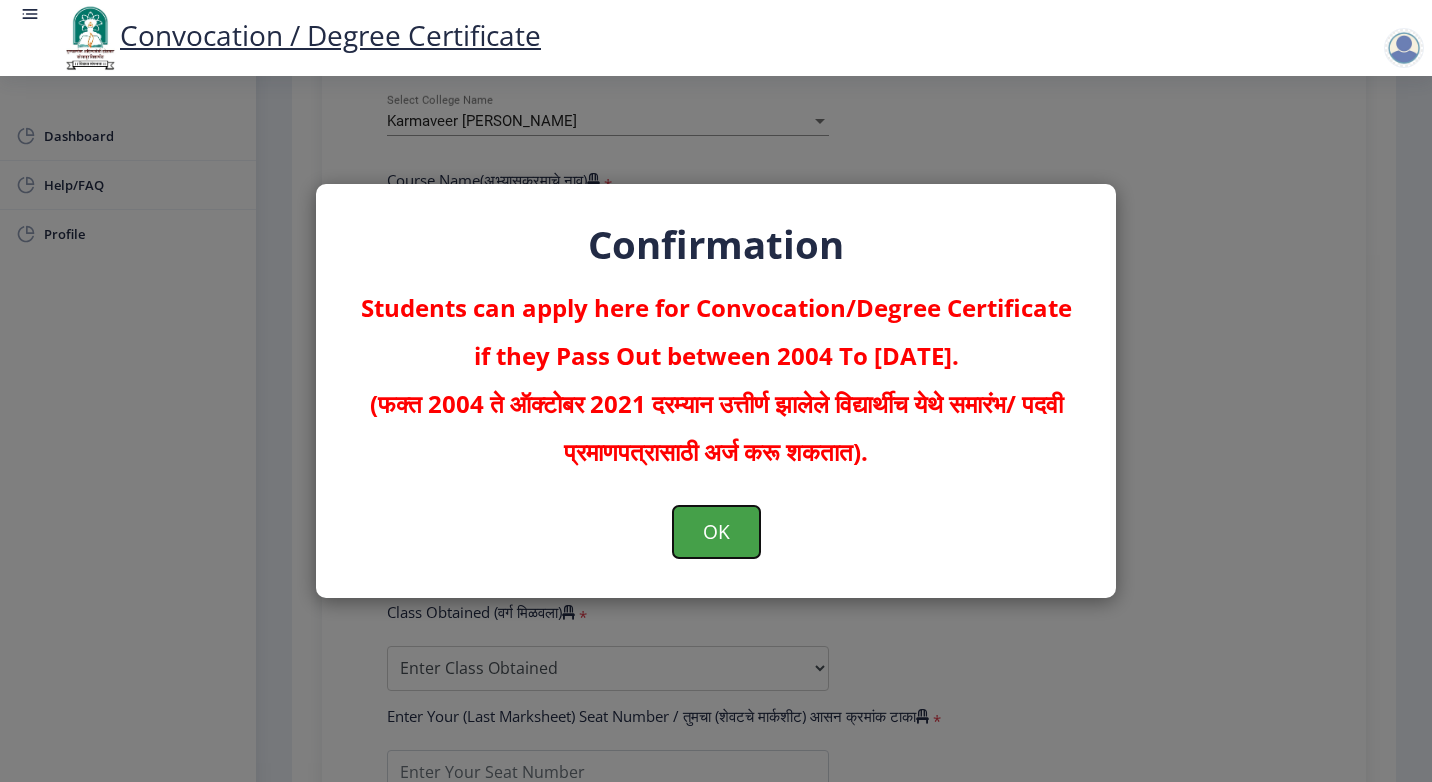 click on "OK" 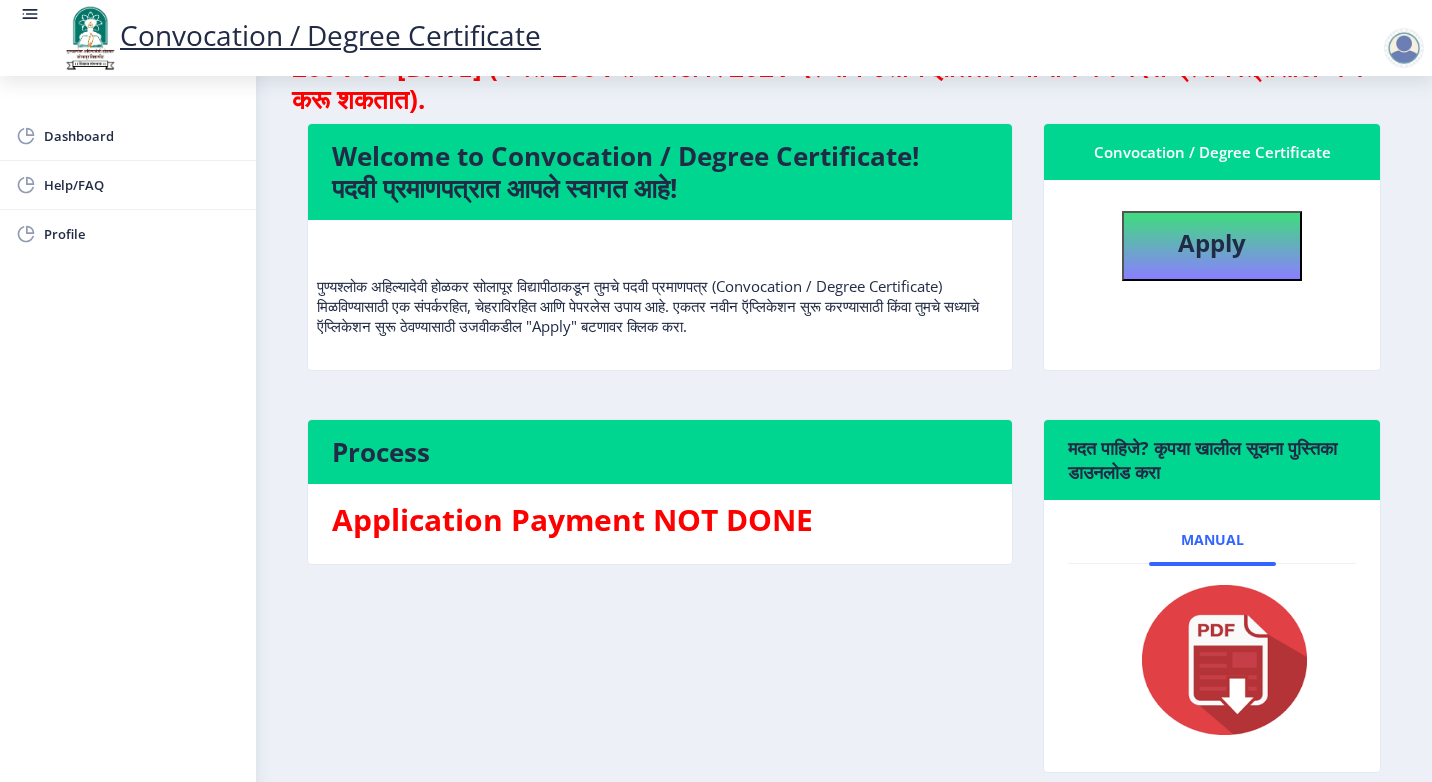 scroll, scrollTop: 0, scrollLeft: 0, axis: both 